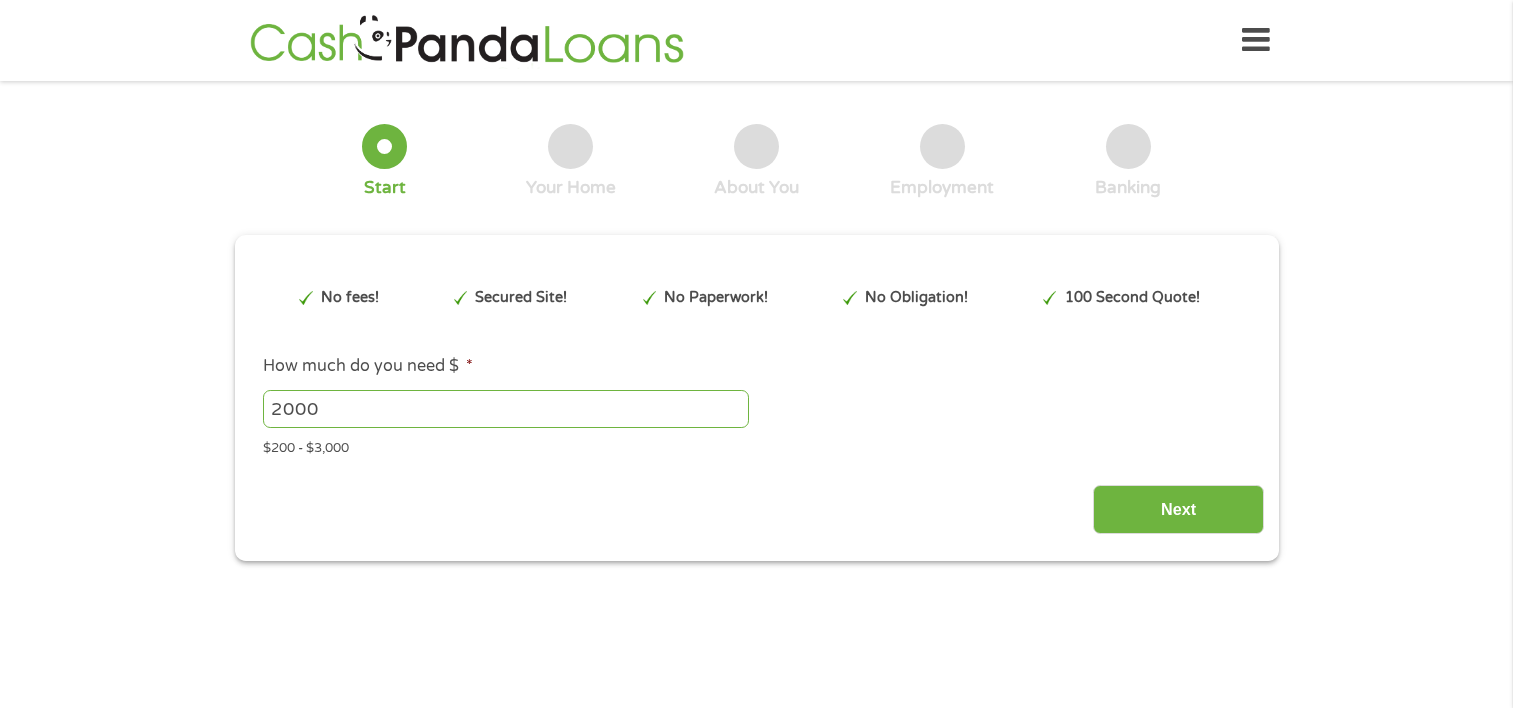 scroll, scrollTop: 0, scrollLeft: 0, axis: both 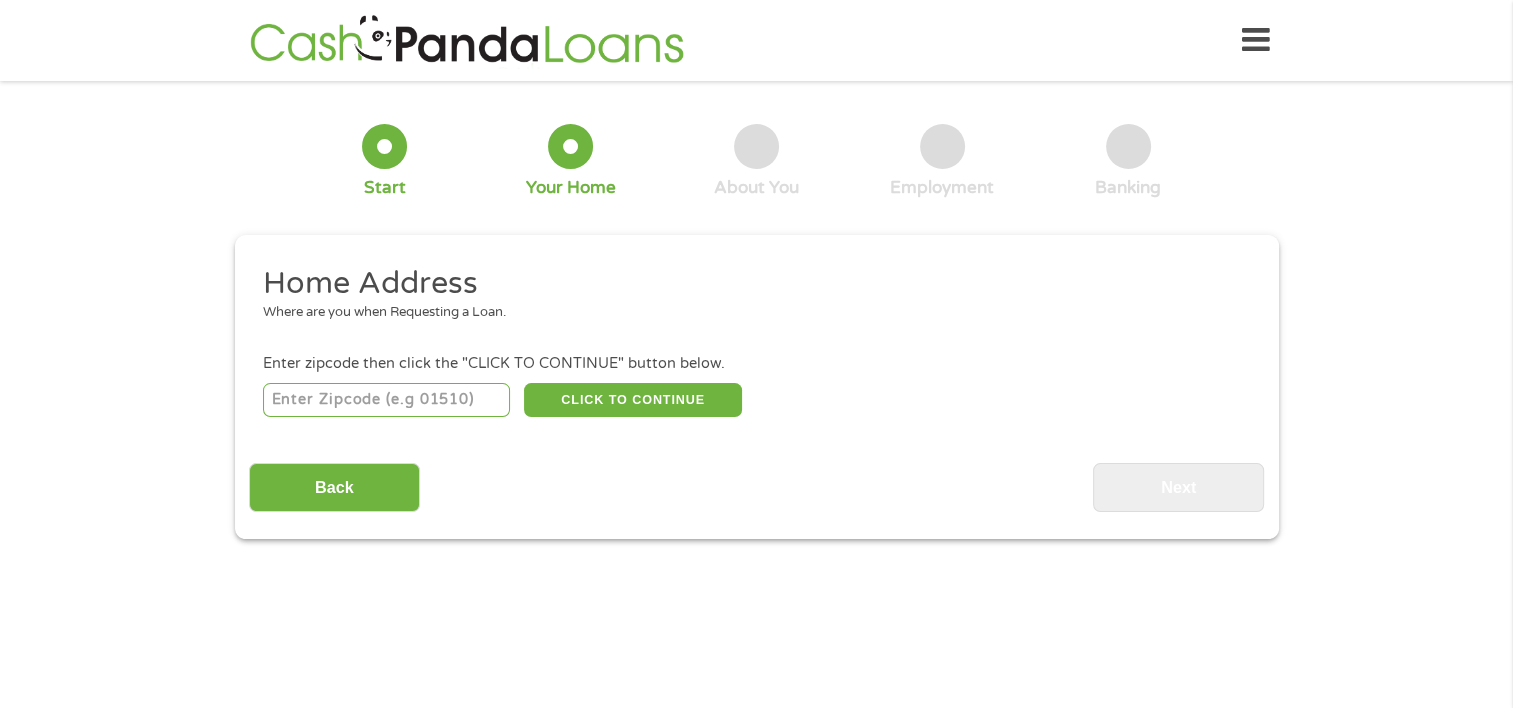 click at bounding box center (386, 400) 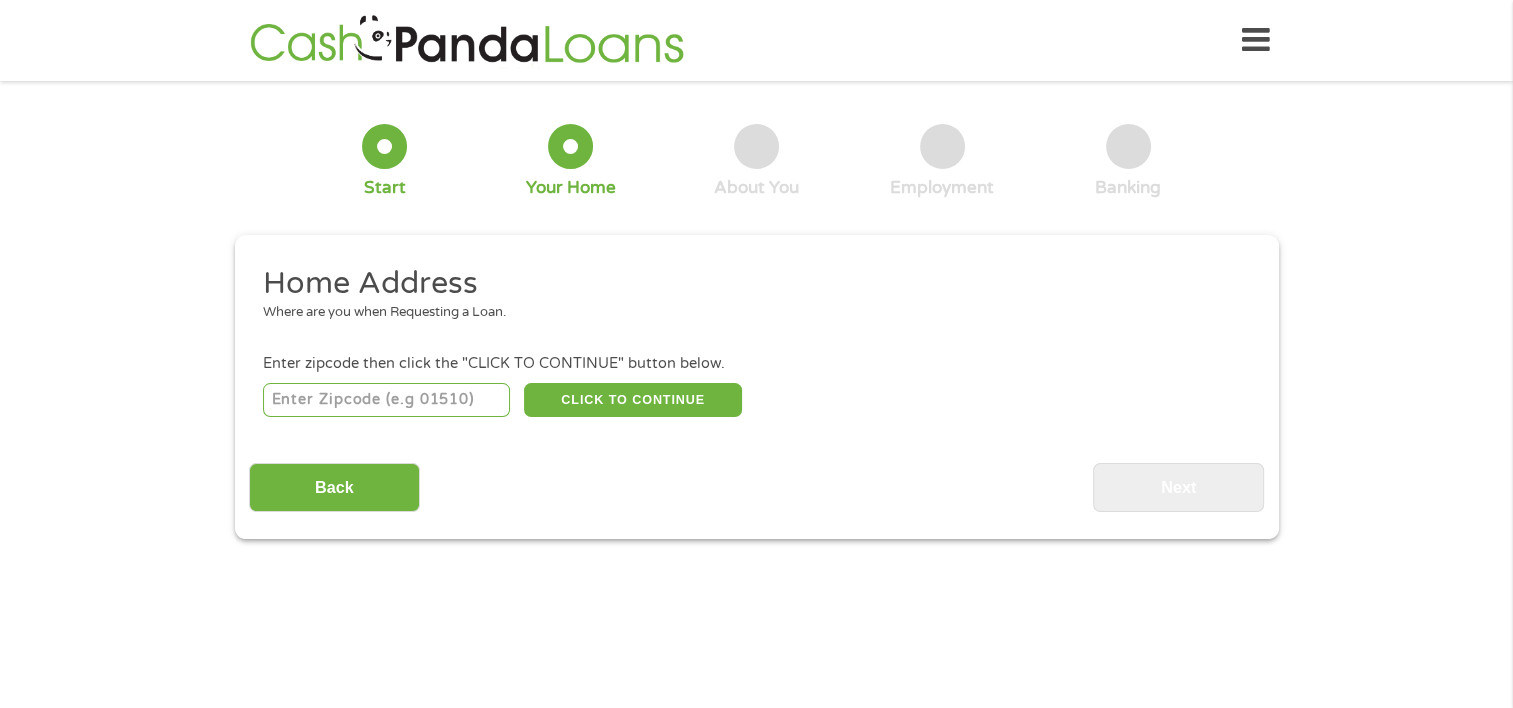 type on "[POSTAL_CODE]" 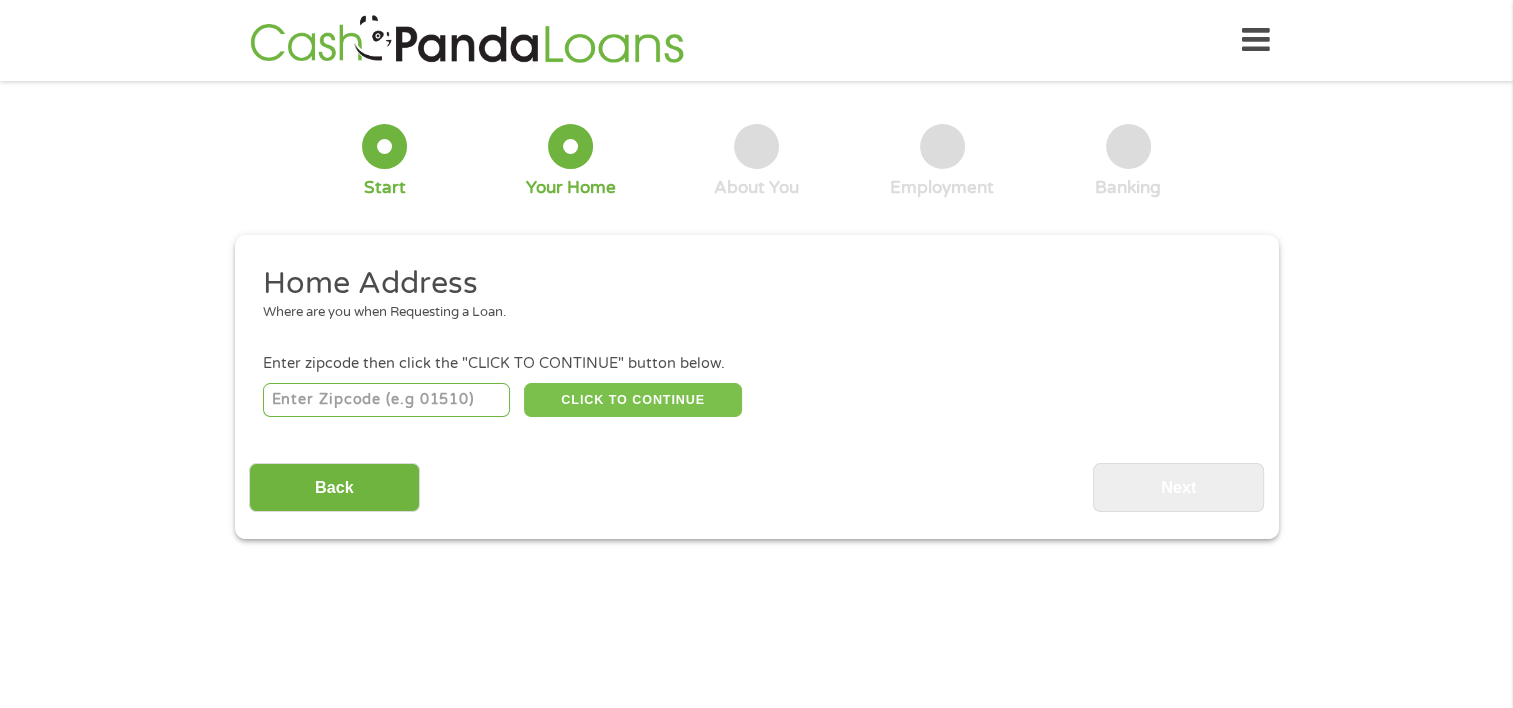 click on "CLICK TO CONTINUE" at bounding box center (633, 400) 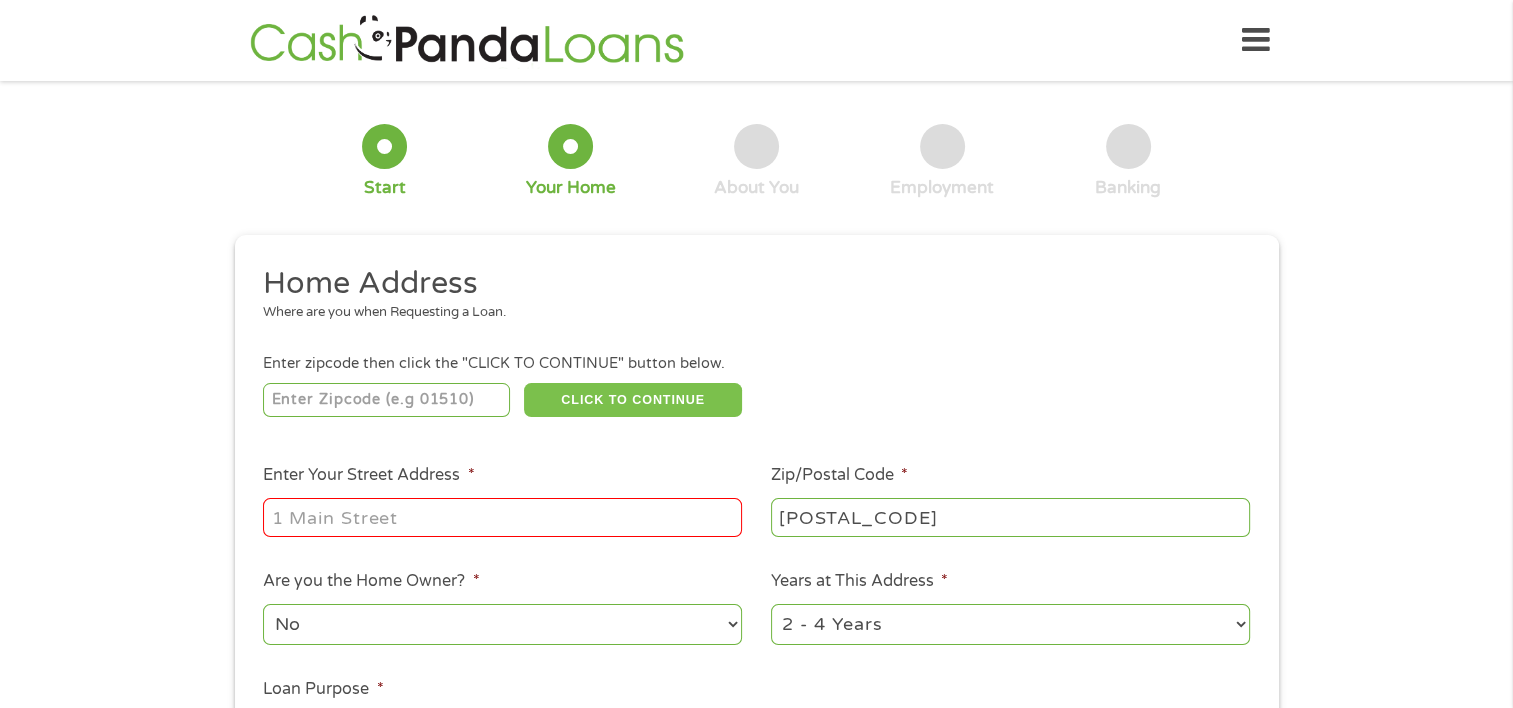 scroll, scrollTop: 100, scrollLeft: 0, axis: vertical 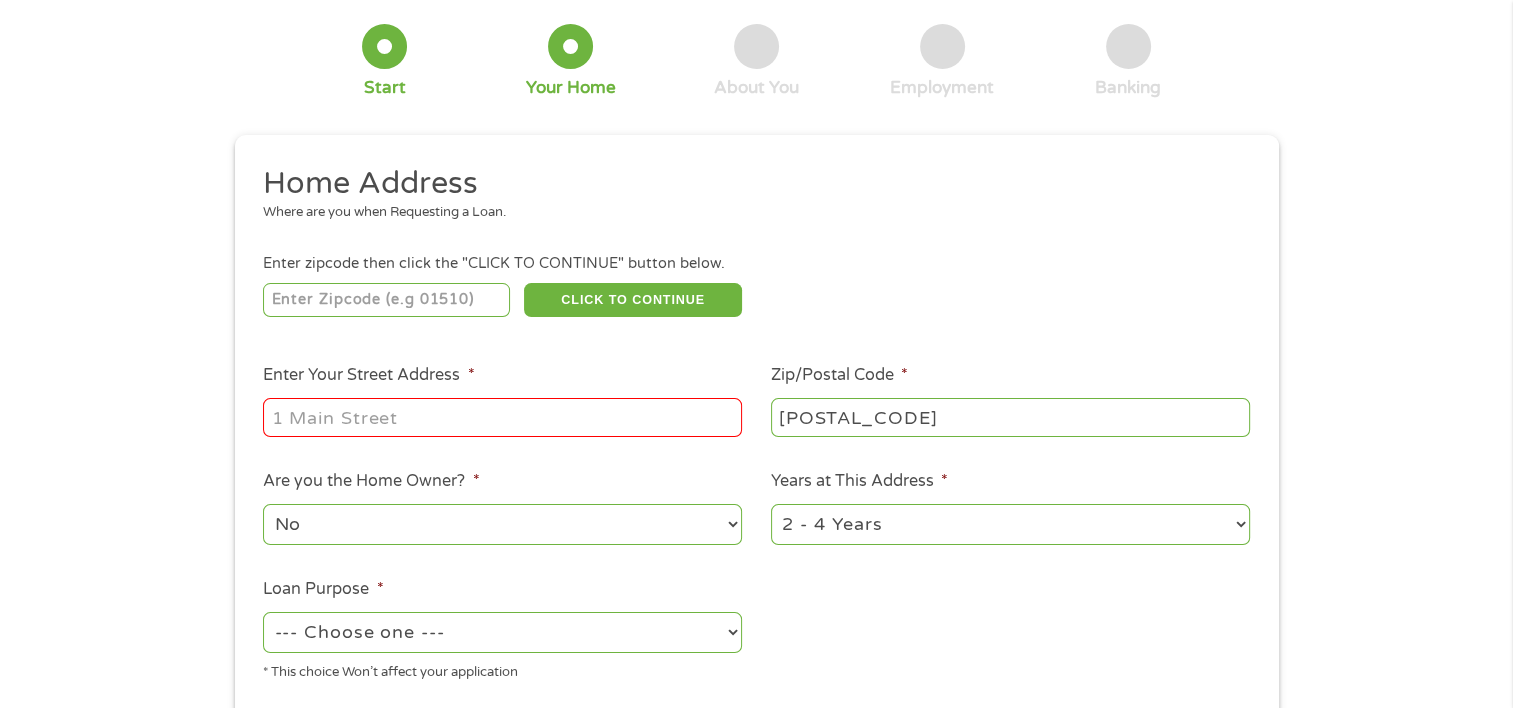 click on "Enter Your Street Address *" at bounding box center [502, 417] 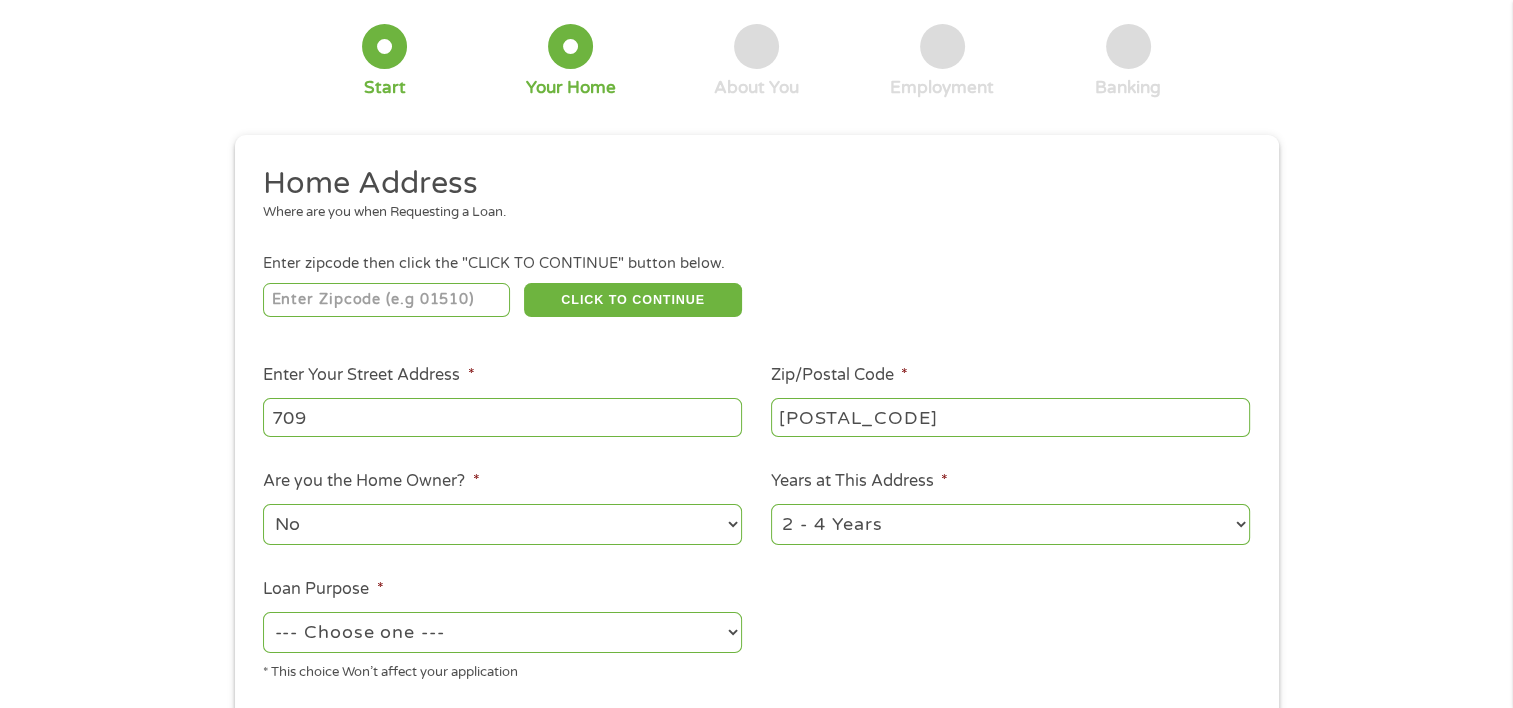 type on "[NUMBER] [STREET] Ave" 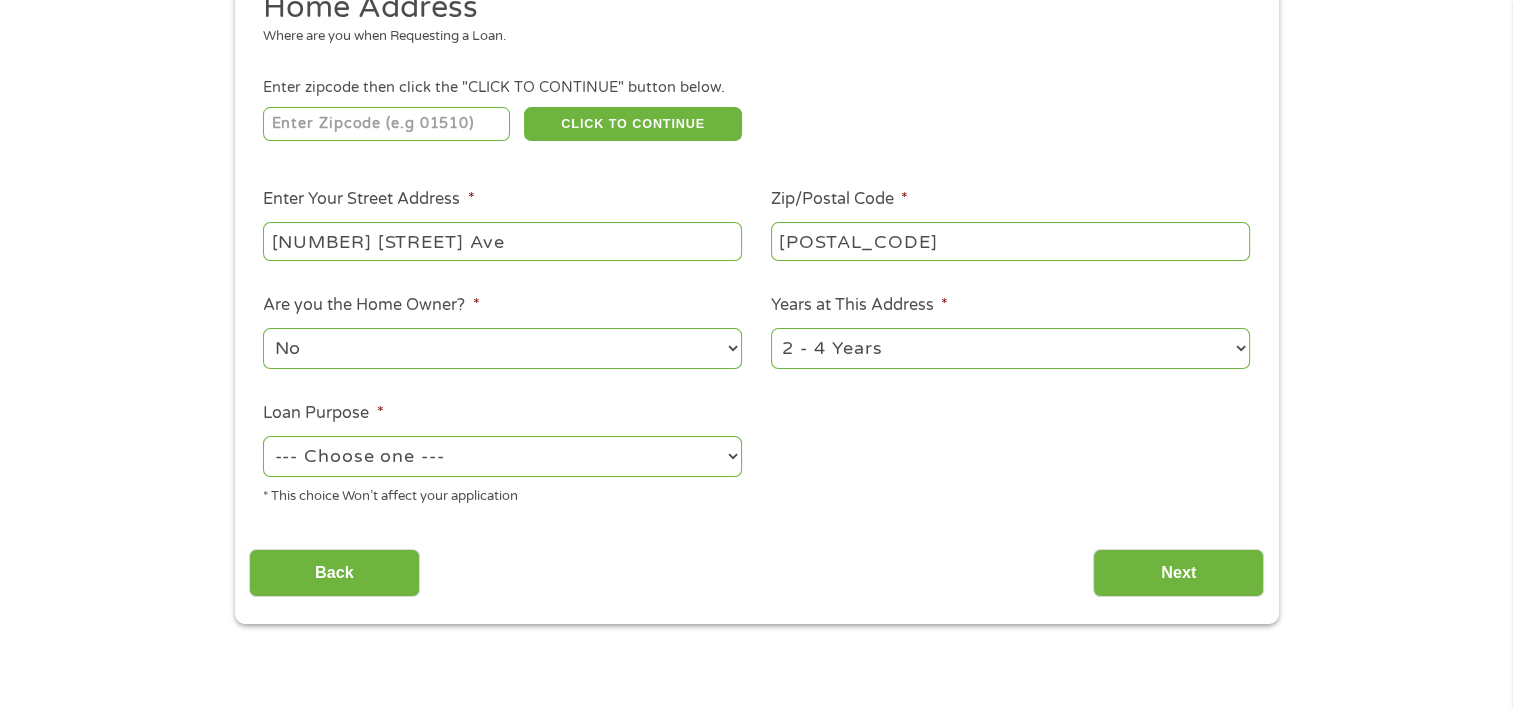 scroll, scrollTop: 300, scrollLeft: 0, axis: vertical 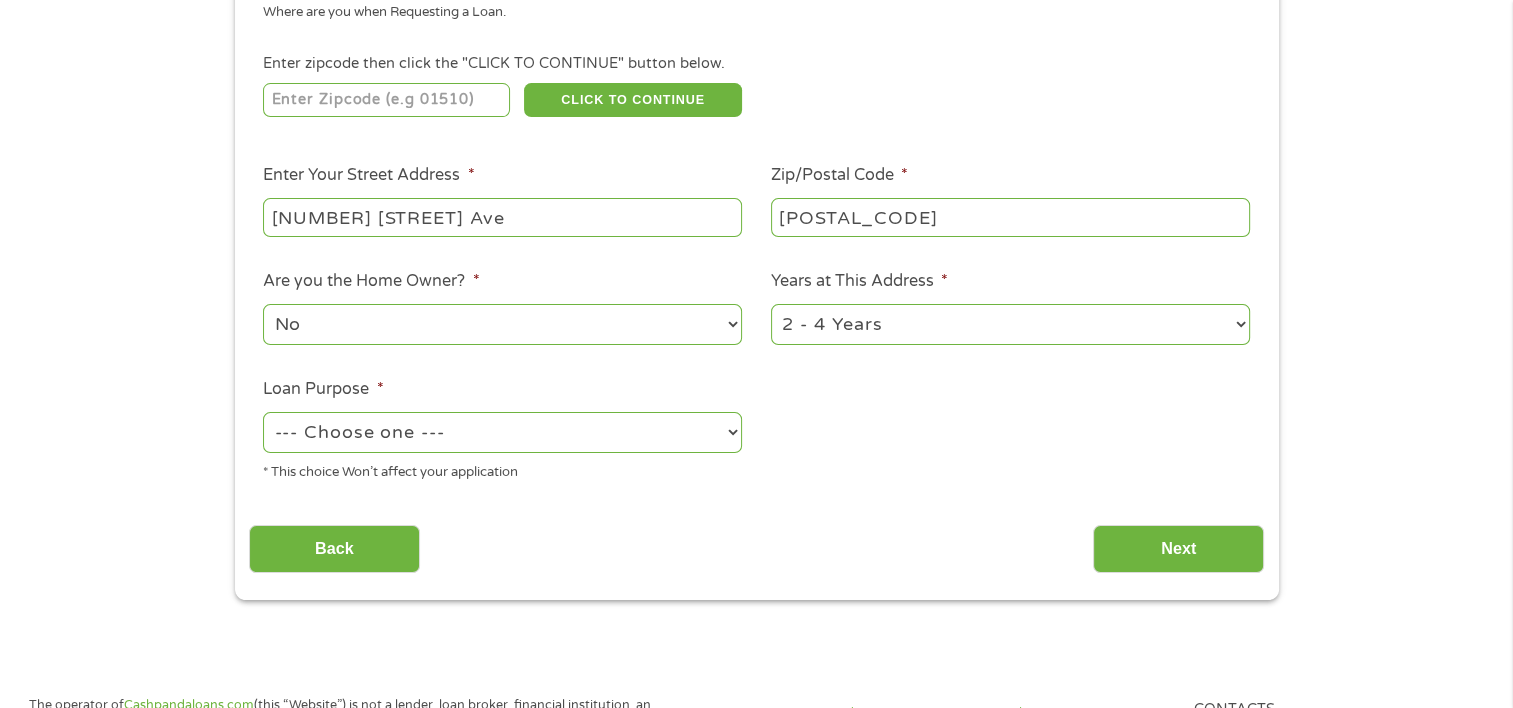 click on "--- Choose one --- Pay Bills Debt Consolidation Home Improvement Major Purchase Car Loan Short Term Cash Medical Expenses Other" at bounding box center (502, 432) 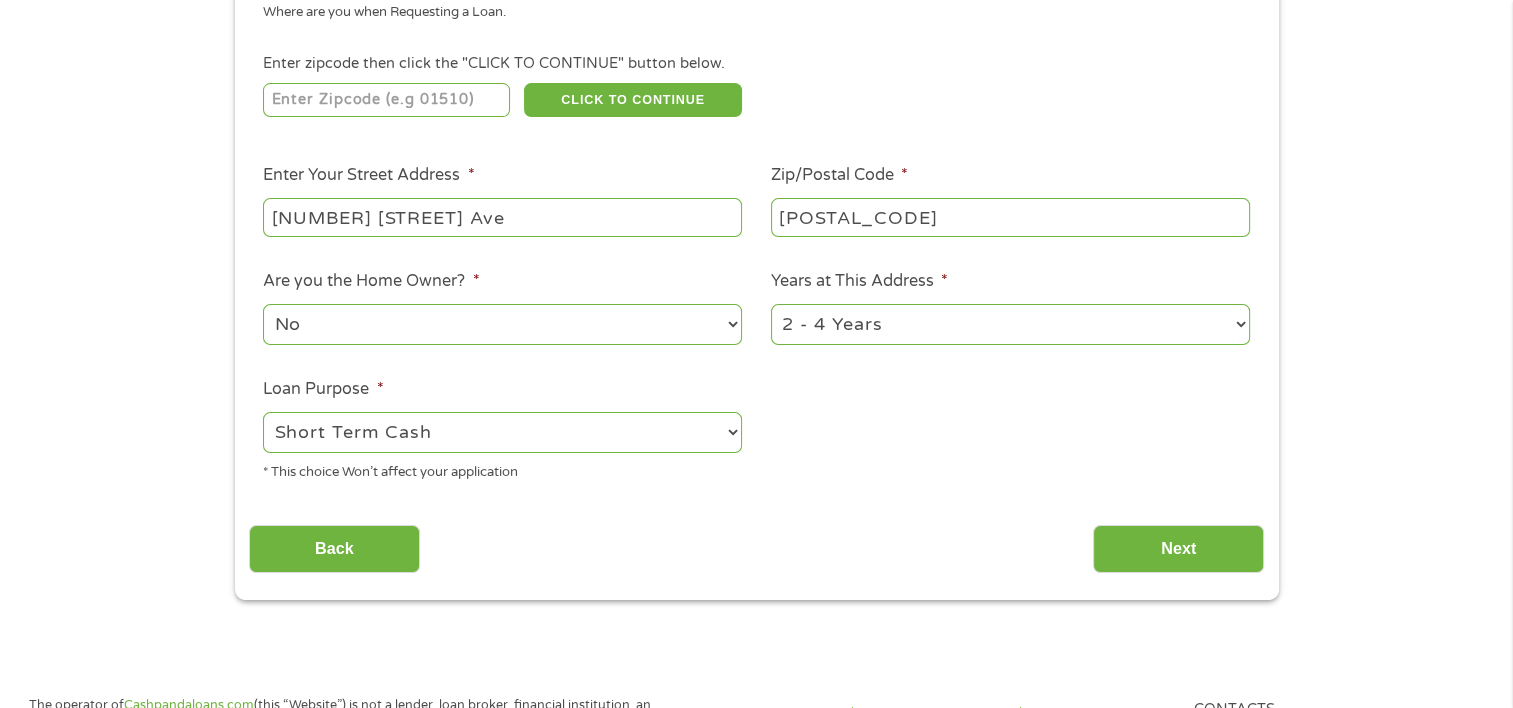 click on "--- Choose one --- Pay Bills Debt Consolidation Home Improvement Major Purchase Car Loan Short Term Cash Medical Expenses Other" at bounding box center (502, 432) 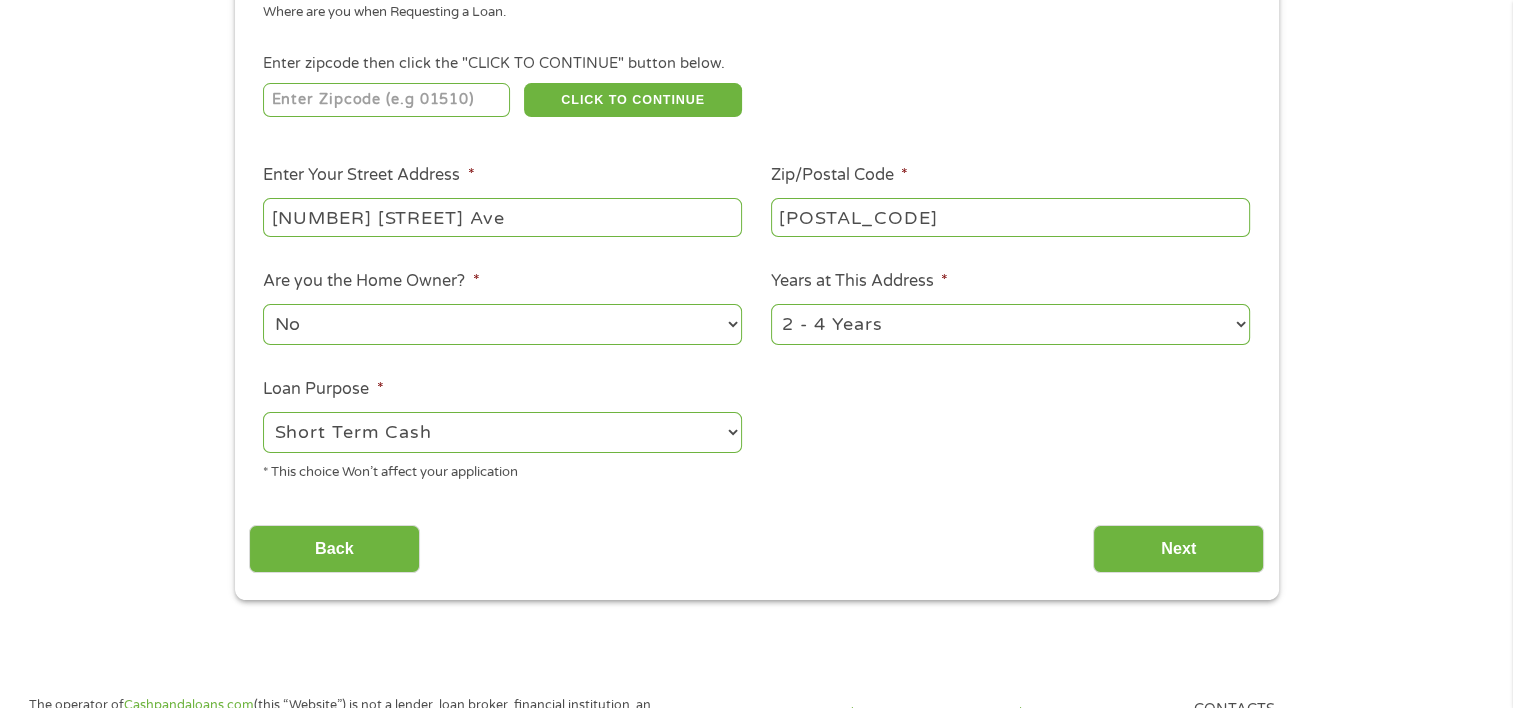 select on "other" 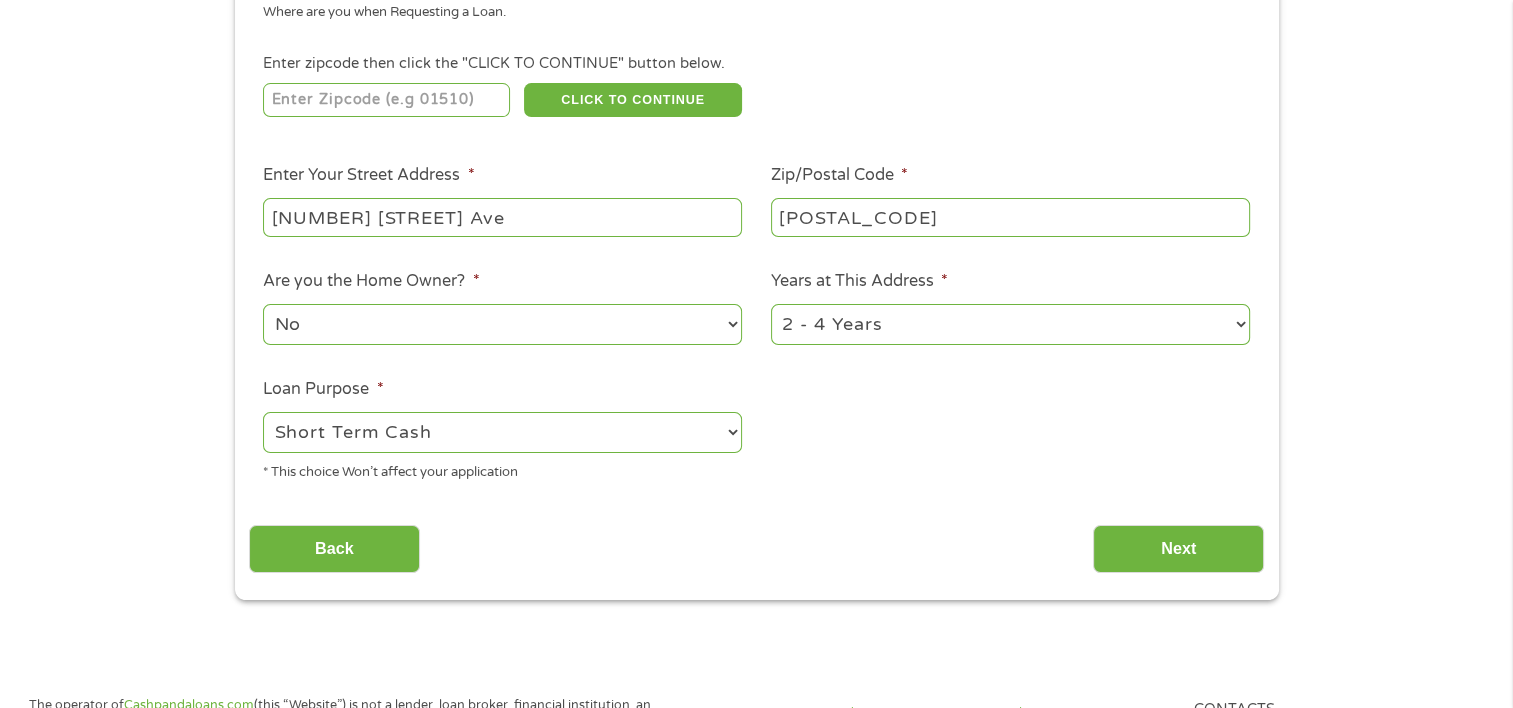 click on "--- Choose one --- Pay Bills Debt Consolidation Home Improvement Major Purchase Car Loan Short Term Cash Medical Expenses Other" at bounding box center (502, 432) 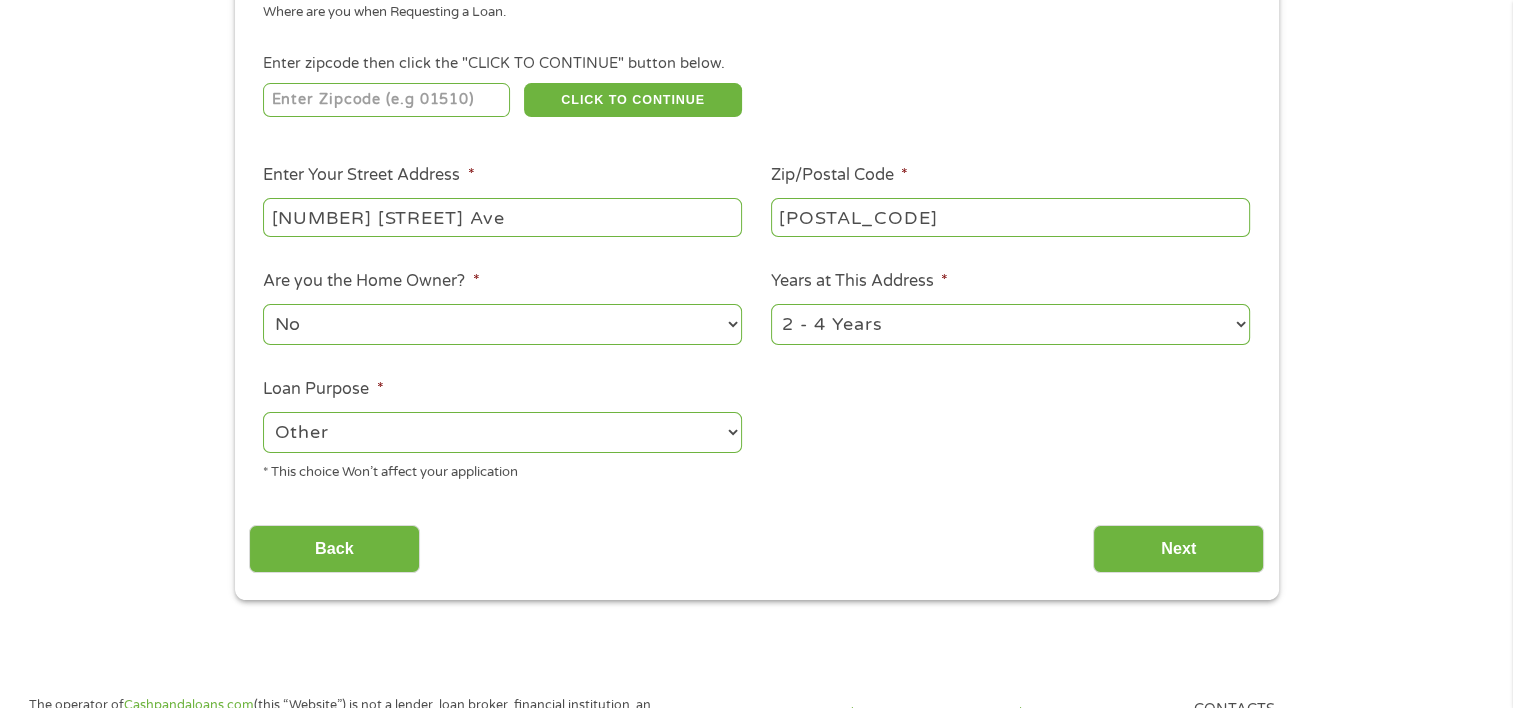drag, startPoint x: 936, startPoint y: 442, endPoint x: 954, endPoint y: 442, distance: 18 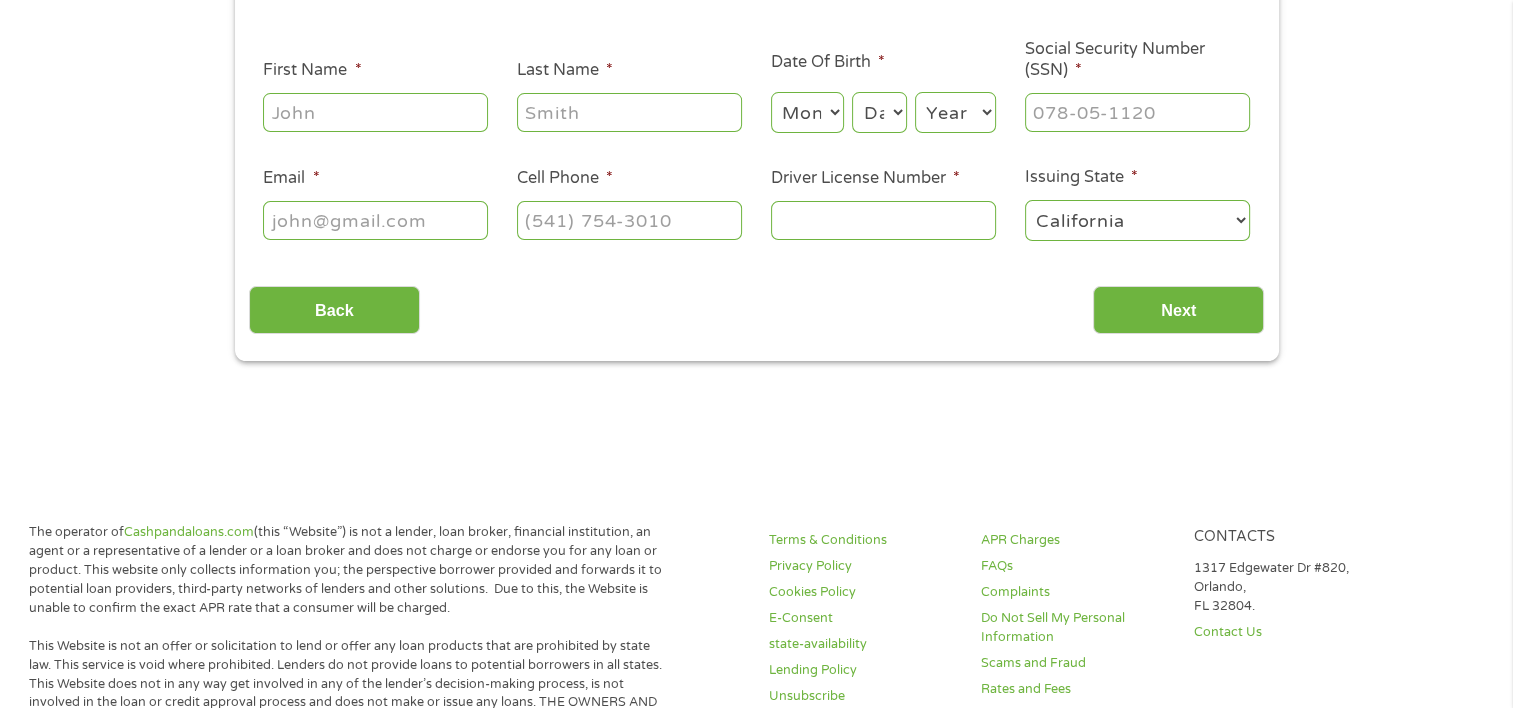 scroll, scrollTop: 8, scrollLeft: 8, axis: both 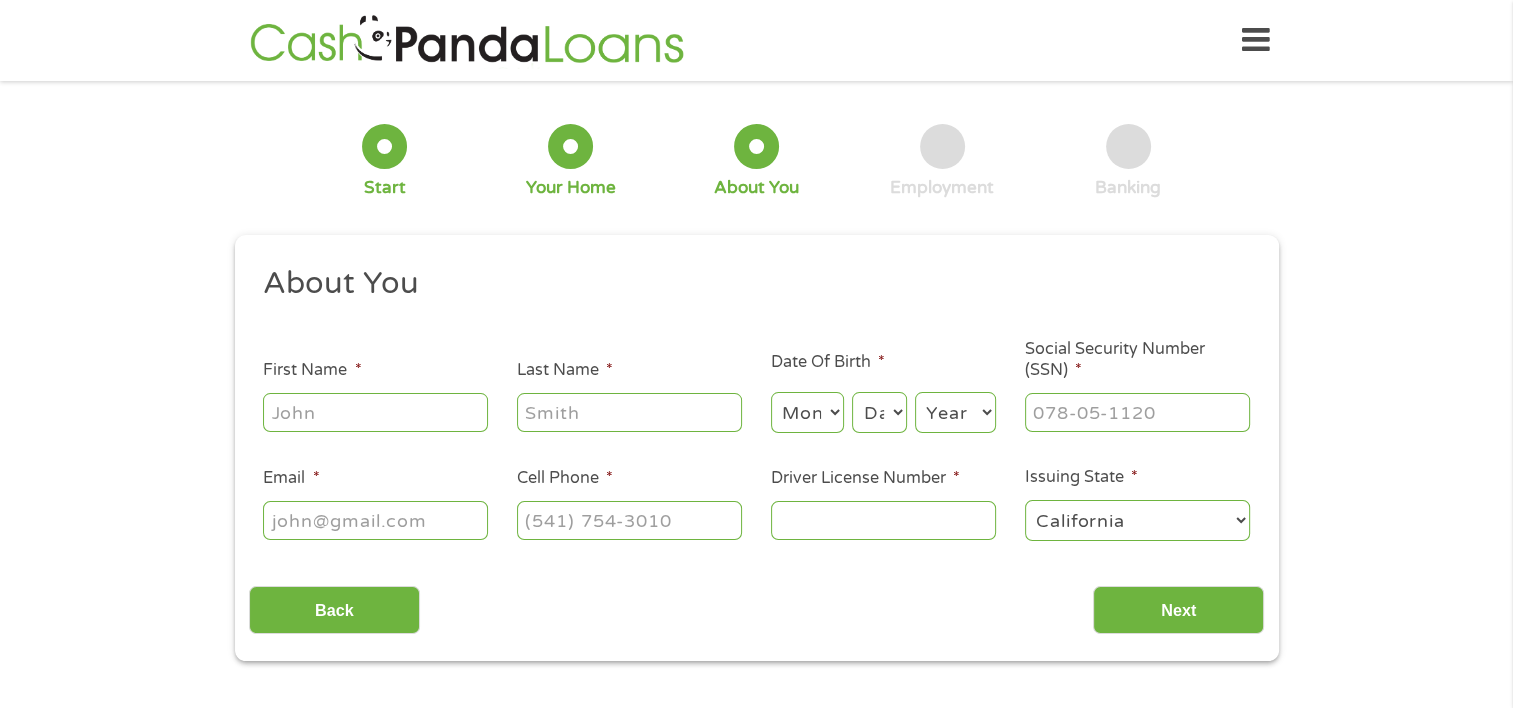 click on "First Name *" at bounding box center [375, 412] 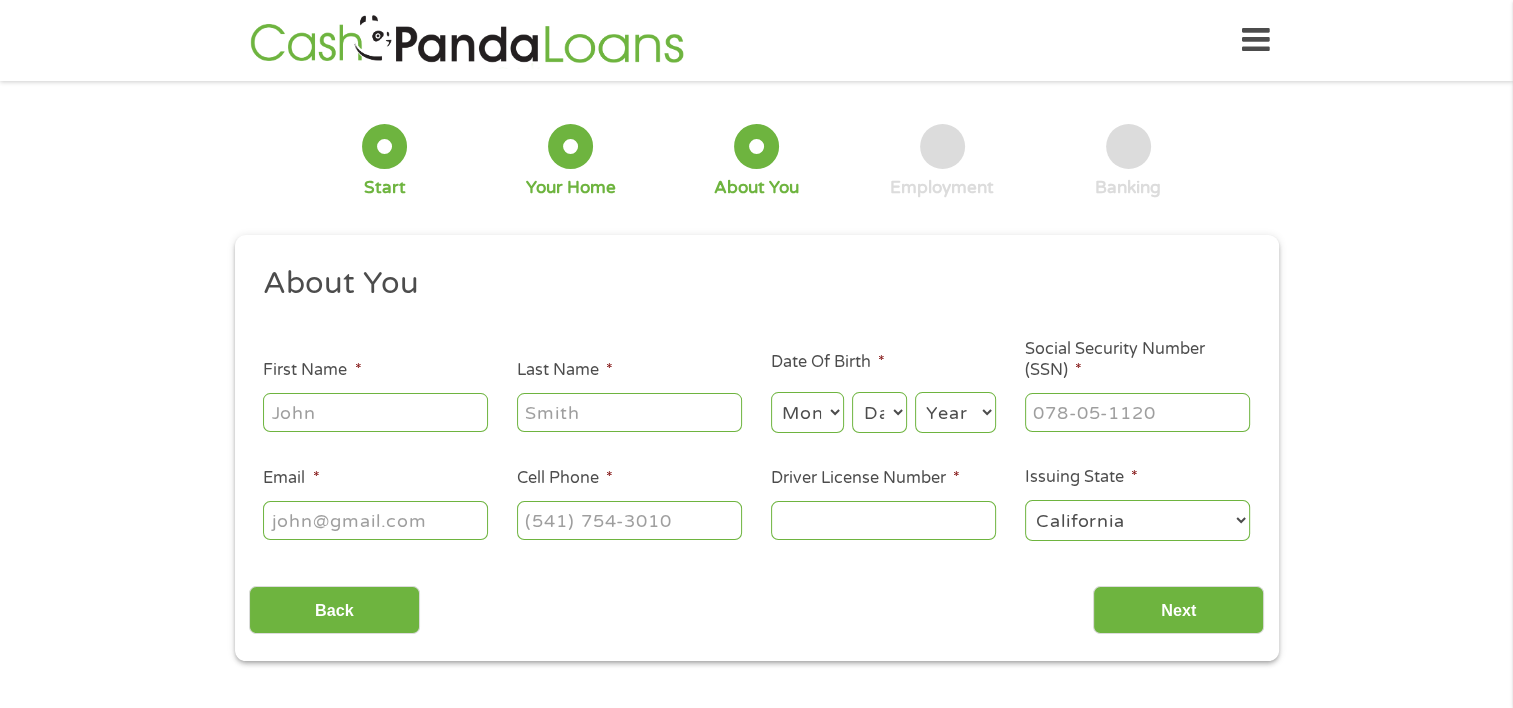 type on "[FIRST]" 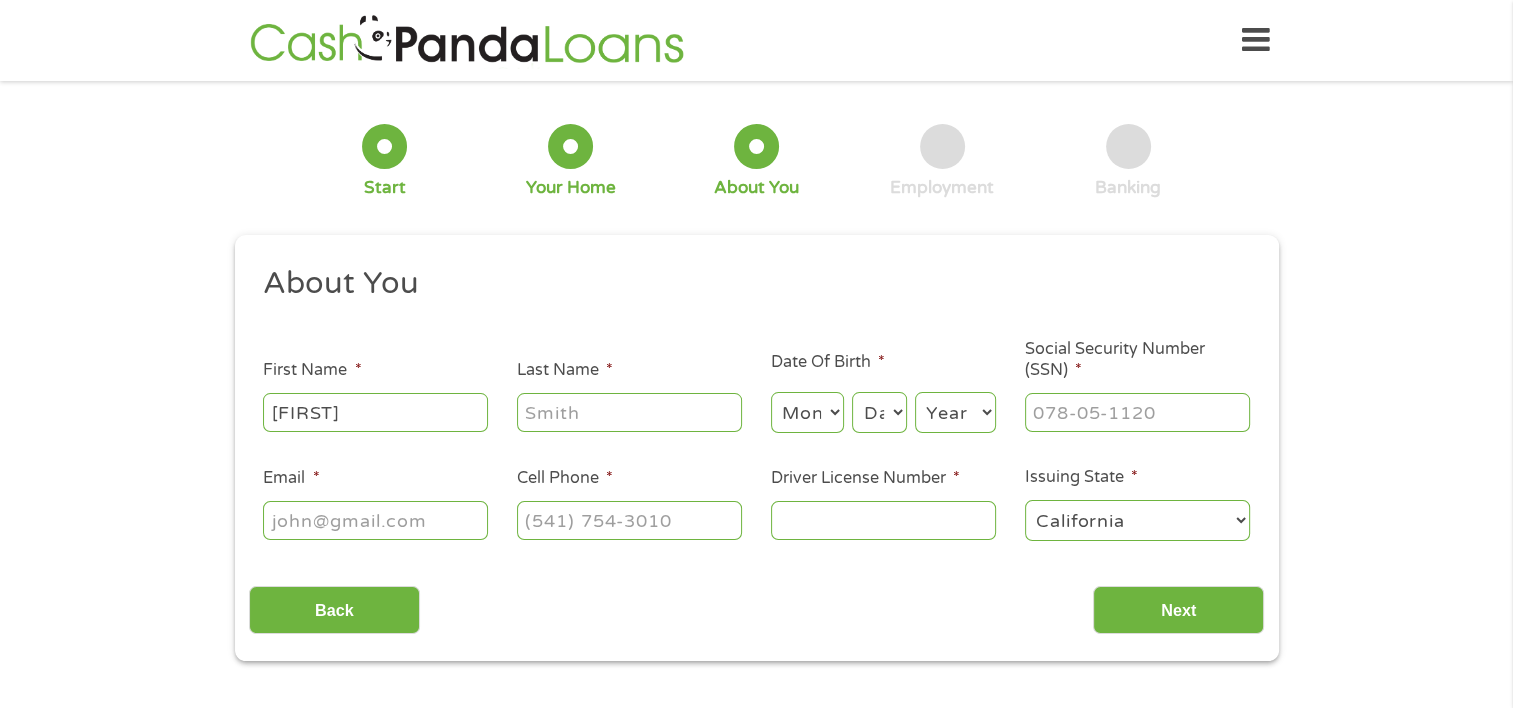 type on "[LAST]" 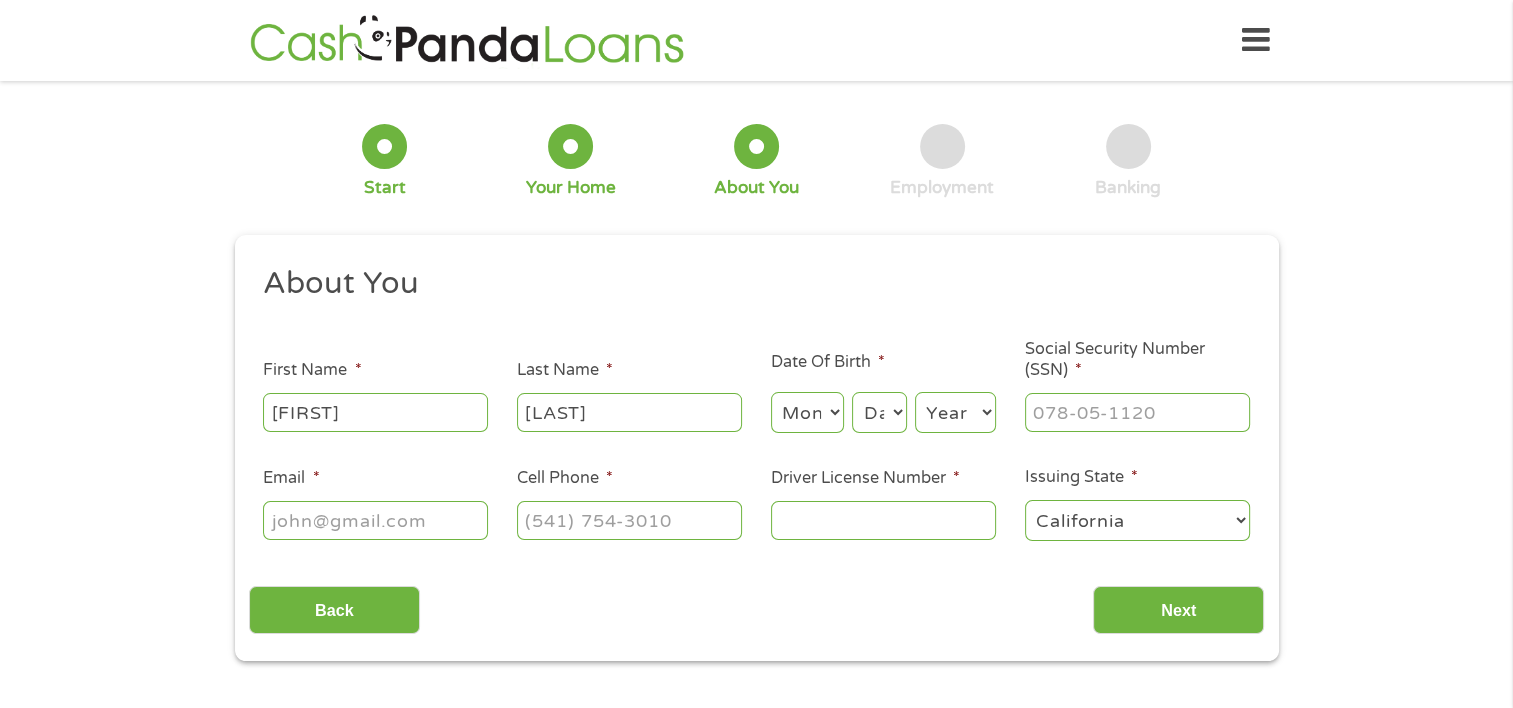 type on "[USERNAME]@[EXAMPLE.COM]" 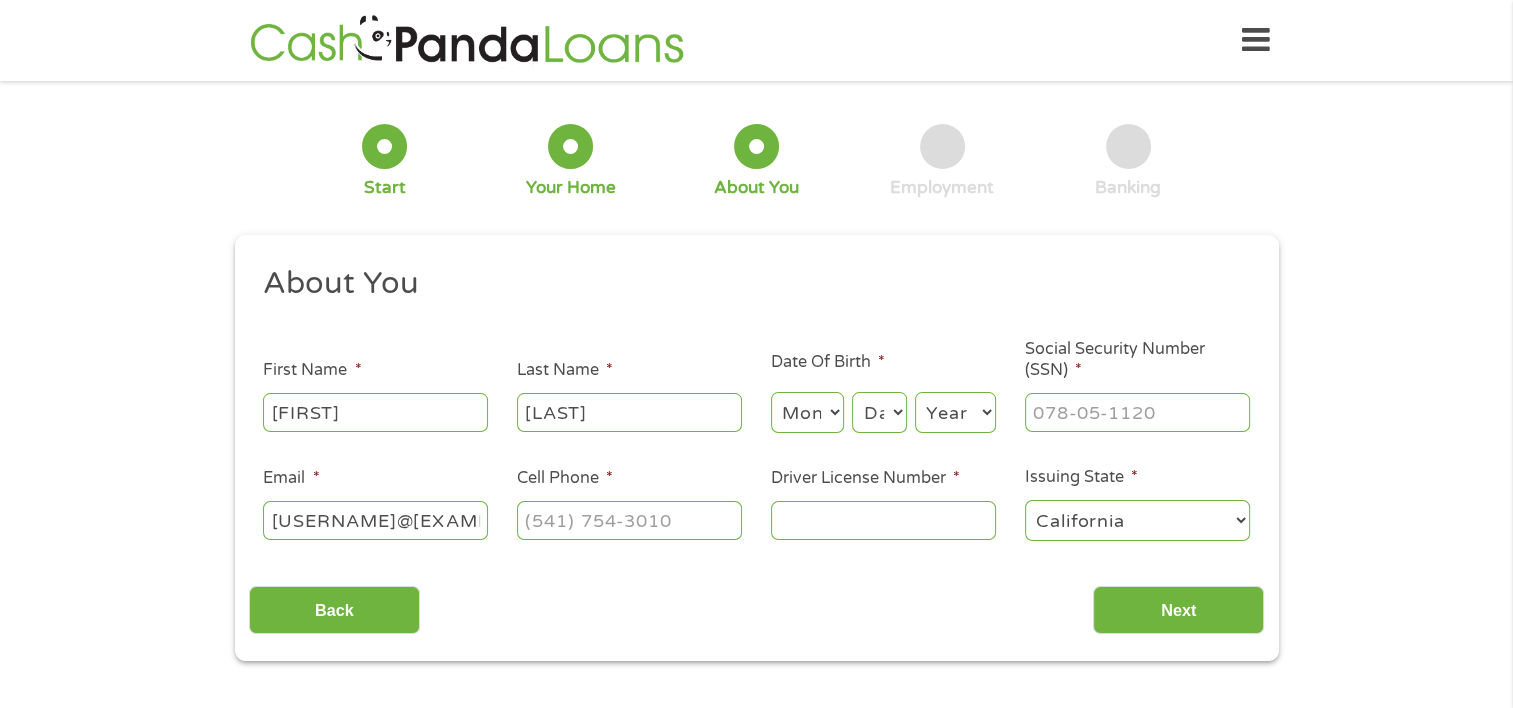 click on "Month 1 2 3 4 5 6 7 8 9 10 11 12" at bounding box center (807, 412) 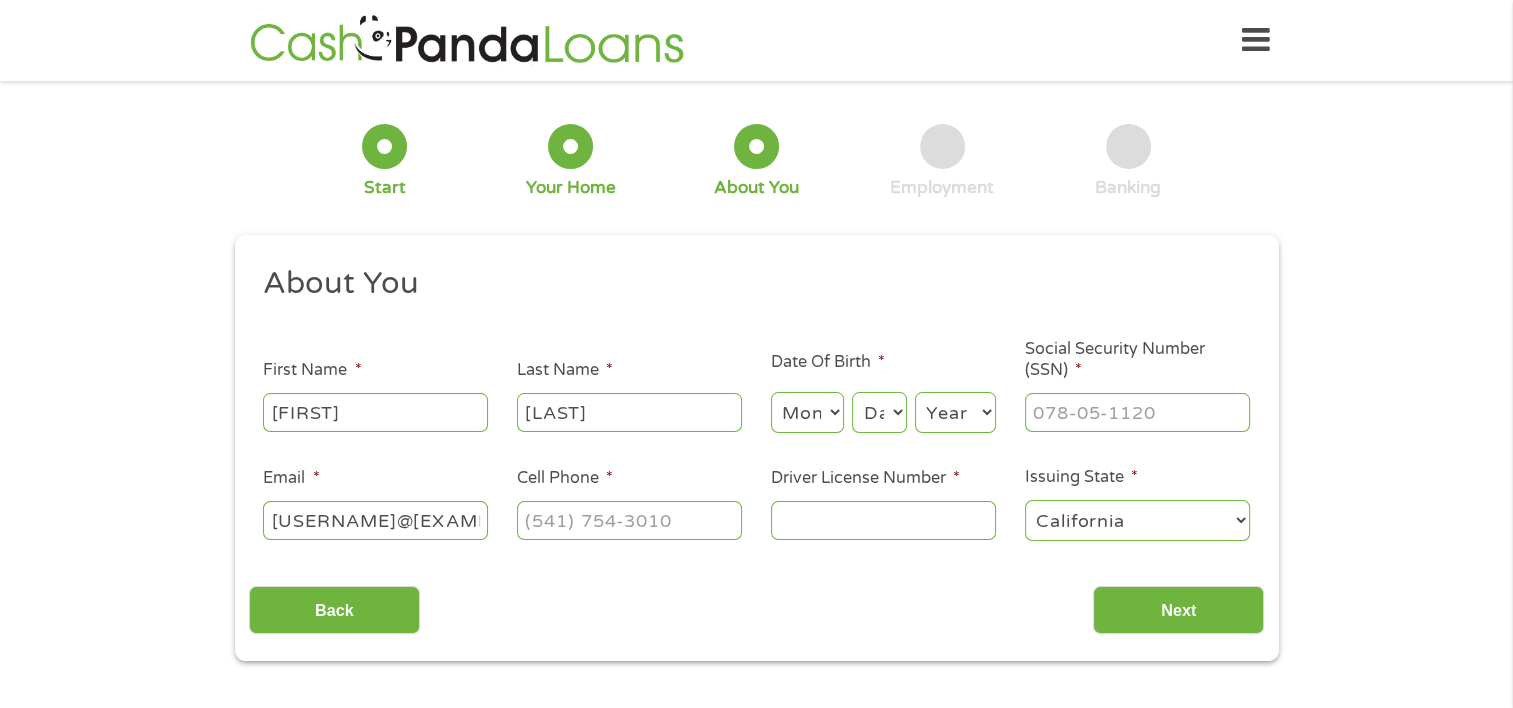 select on "9" 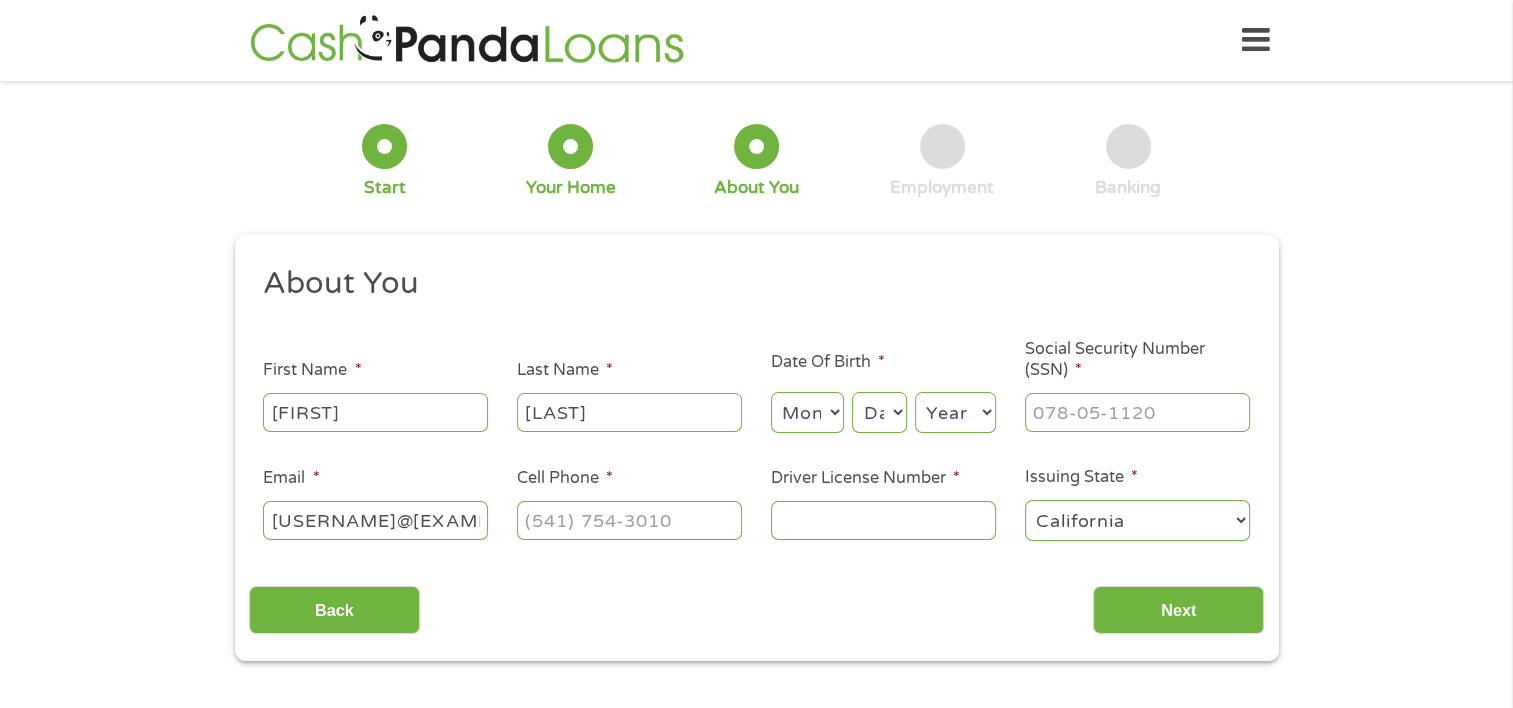 click on "Month 1 2 3 4 5 6 7 8 9 10 11 12" at bounding box center [807, 412] 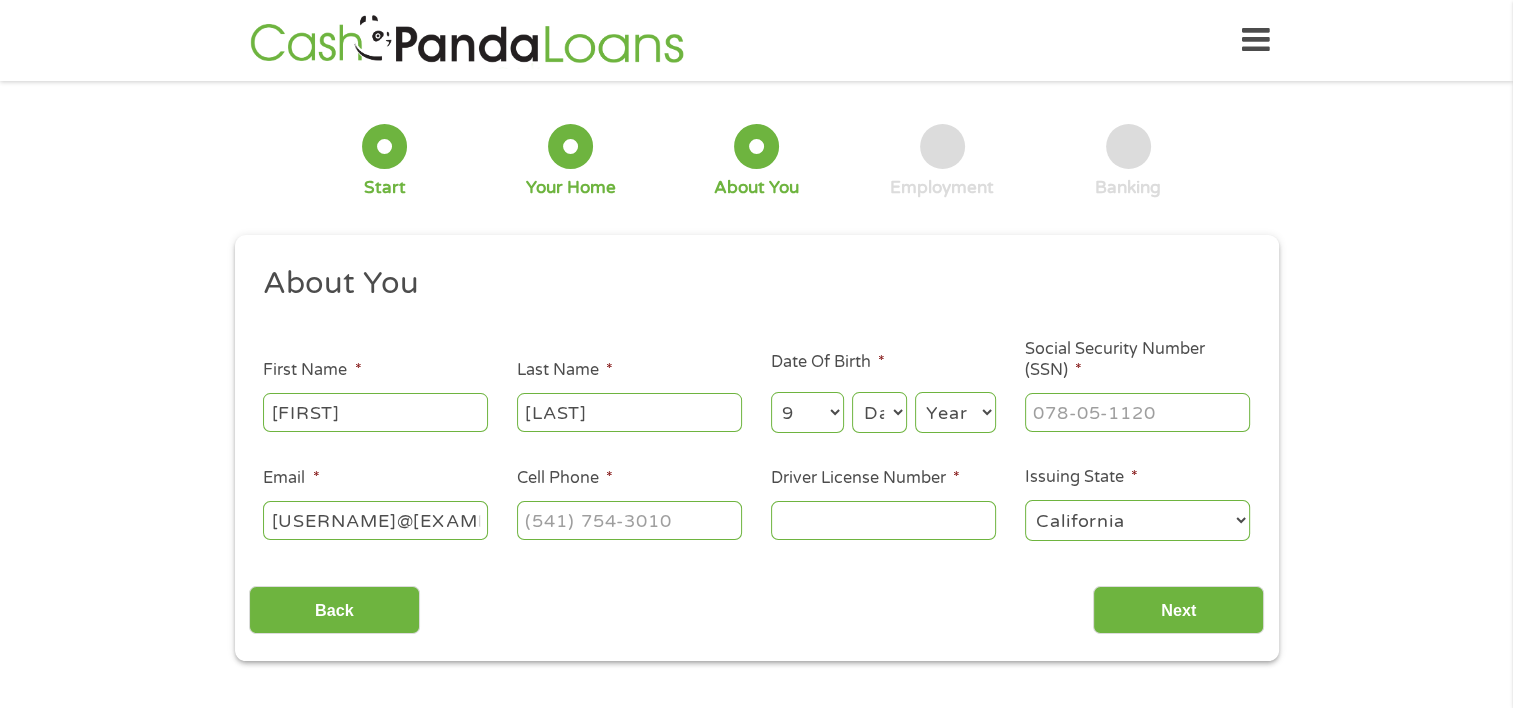 click on "Day 1 2 3 4 5 6 7 8 9 10 11 12 13 14 15 16 17 18 19 20 21 22 23 24 25 26 27 28 29 30 31" at bounding box center (879, 412) 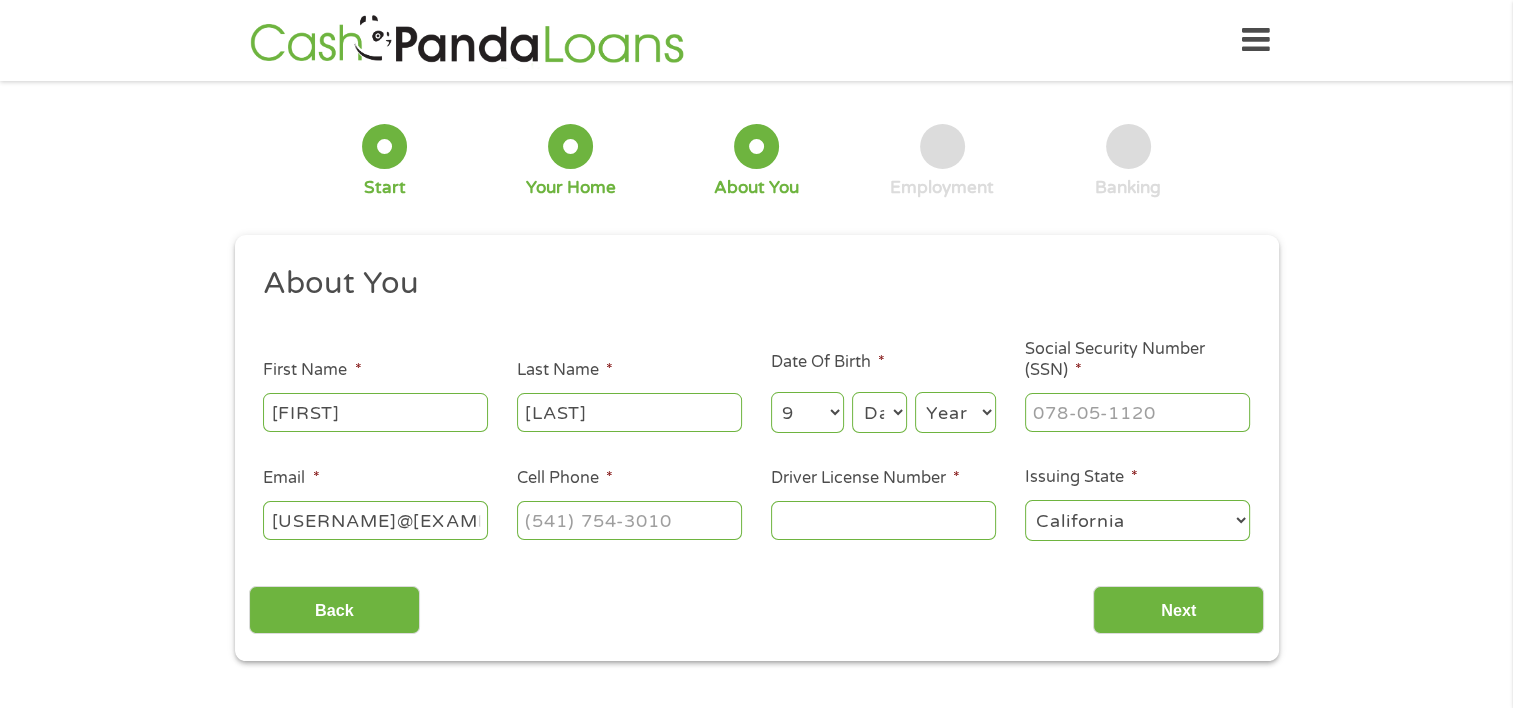 select on "5" 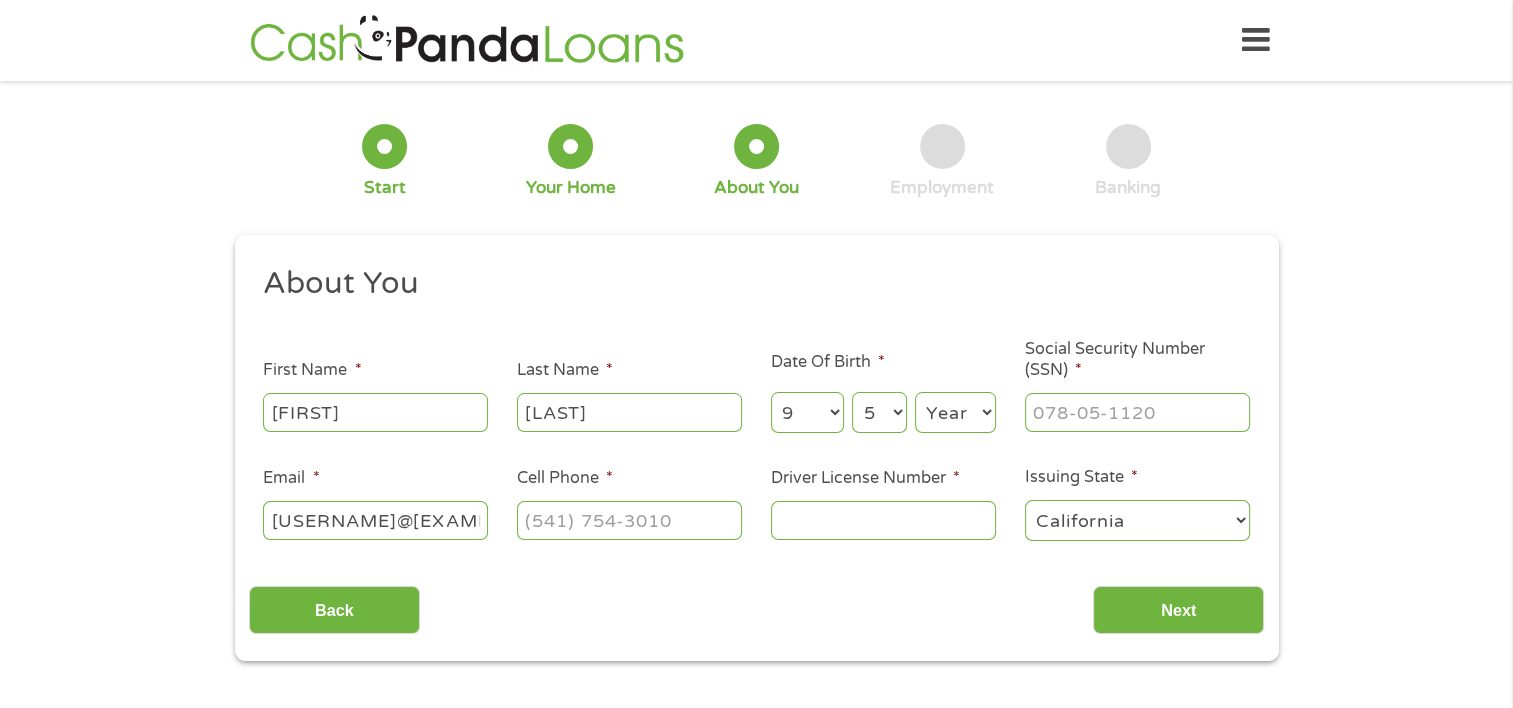 click on "Day 1 2 3 4 5 6 7 8 9 10 11 12 13 14 15 16 17 18 19 20 21 22 23 24 25 26 27 28 29 30 31" at bounding box center [879, 412] 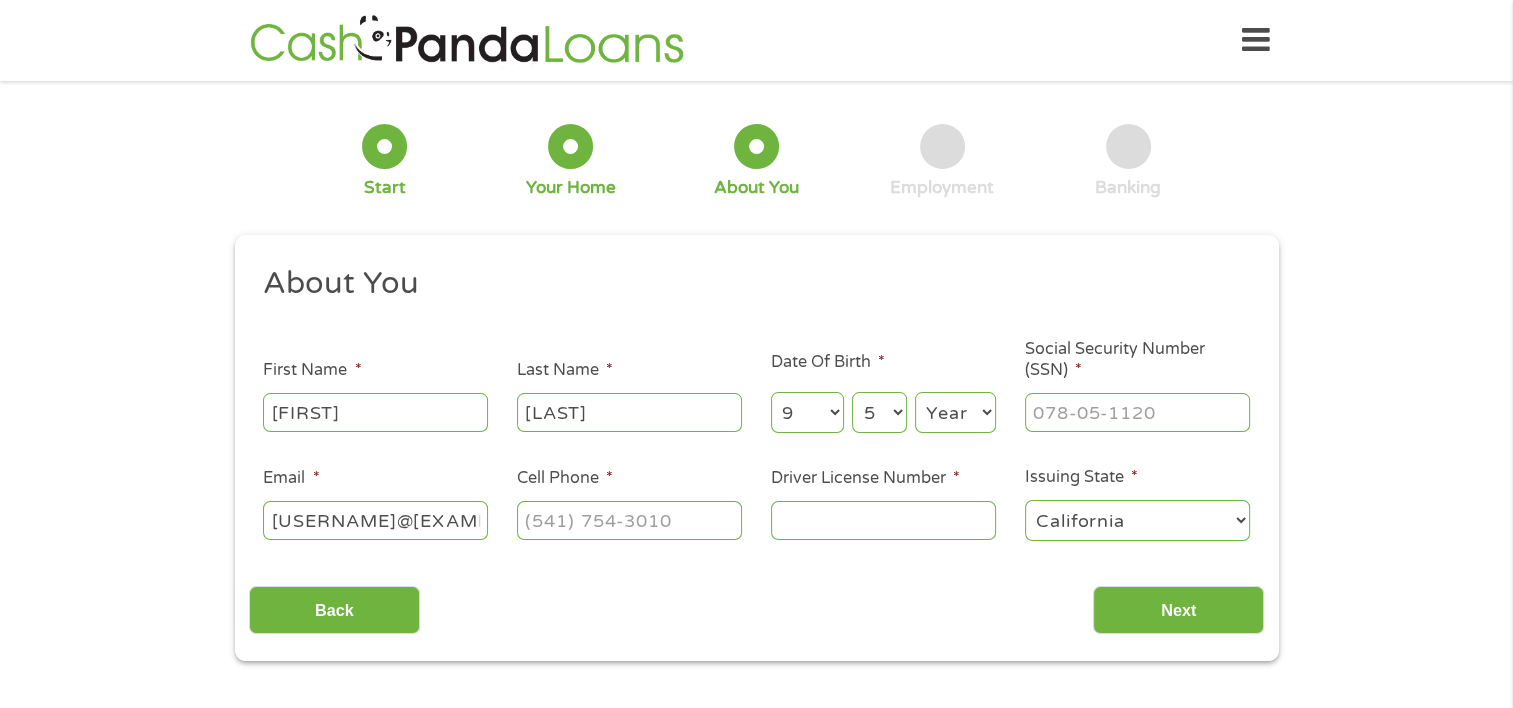 select on "1984" 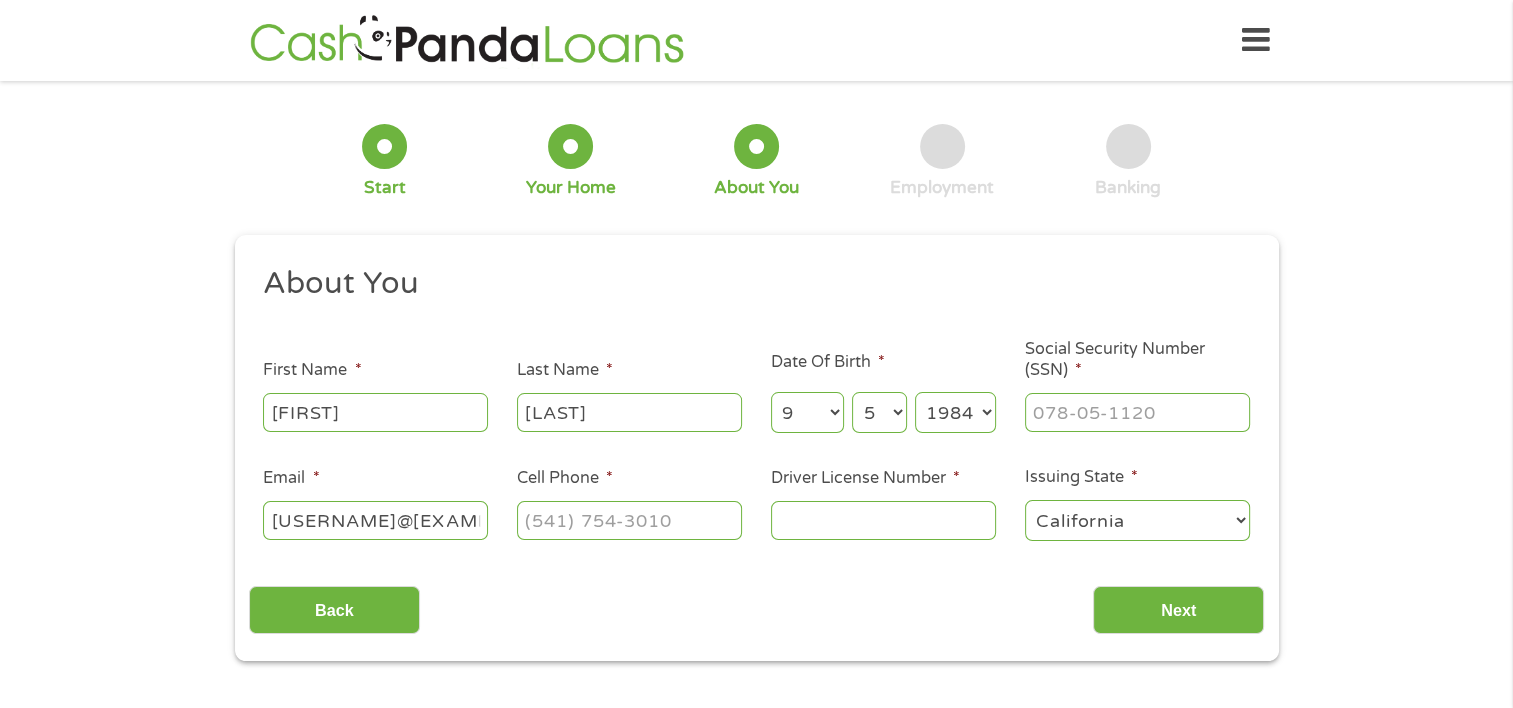 click on "Year 2007 2006 2005 2004 2003 2002 2001 2000 1999 1998 1997 1996 1995 1994 1993 1992 1991 1990 1989 1988 1987 1986 1985 1984 1983 1982 1981 1980 1979 1978 1977 1976 1975 1974 1973 1972 1971 1970 1969 1968 1967 1966 1965 1964 1963 1962 1961 1960 1959 1958 1957 1956 1955 1954 1953 1952 1951 1950 1949 1948 1947 1946 1945 1944 1943 1942 1941 1940 1939 1938 1937 1936 1935 1934 1933 1932 1931 1930 1929 1928 1927 1926 1925 1924 1923 1922 1921 1920" at bounding box center [955, 412] 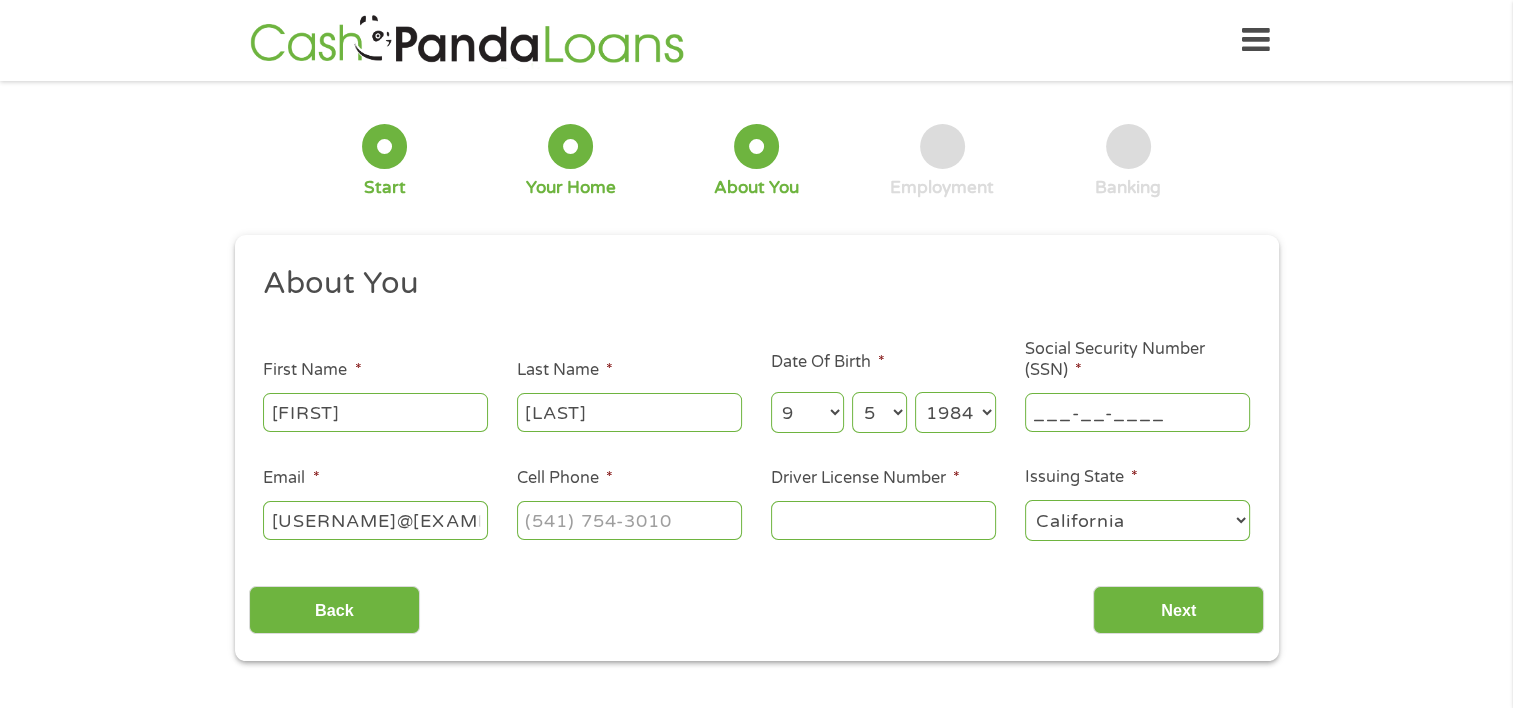 click on "___-__-____" at bounding box center (1137, 412) 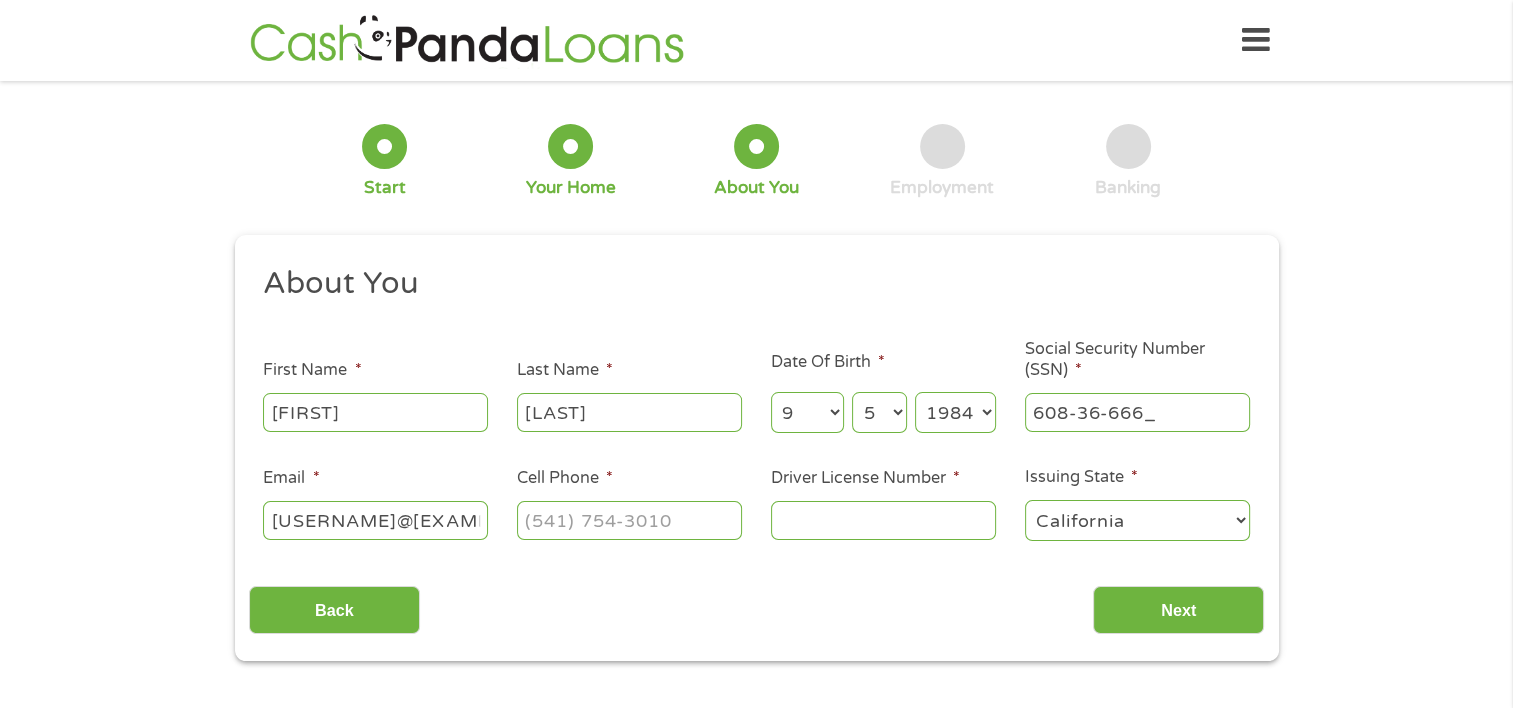 type on "608-36-6660" 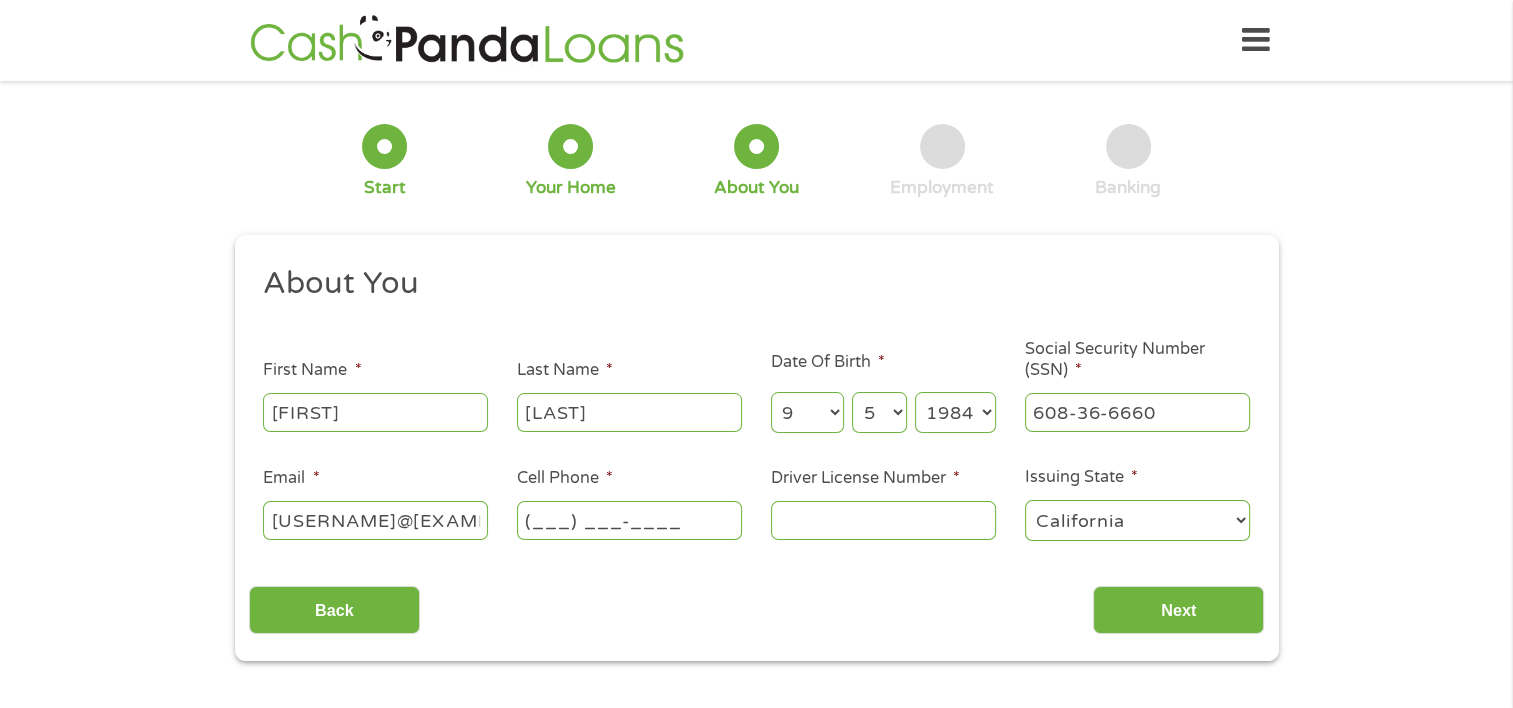 drag, startPoint x: 572, startPoint y: 510, endPoint x: 570, endPoint y: 521, distance: 11.18034 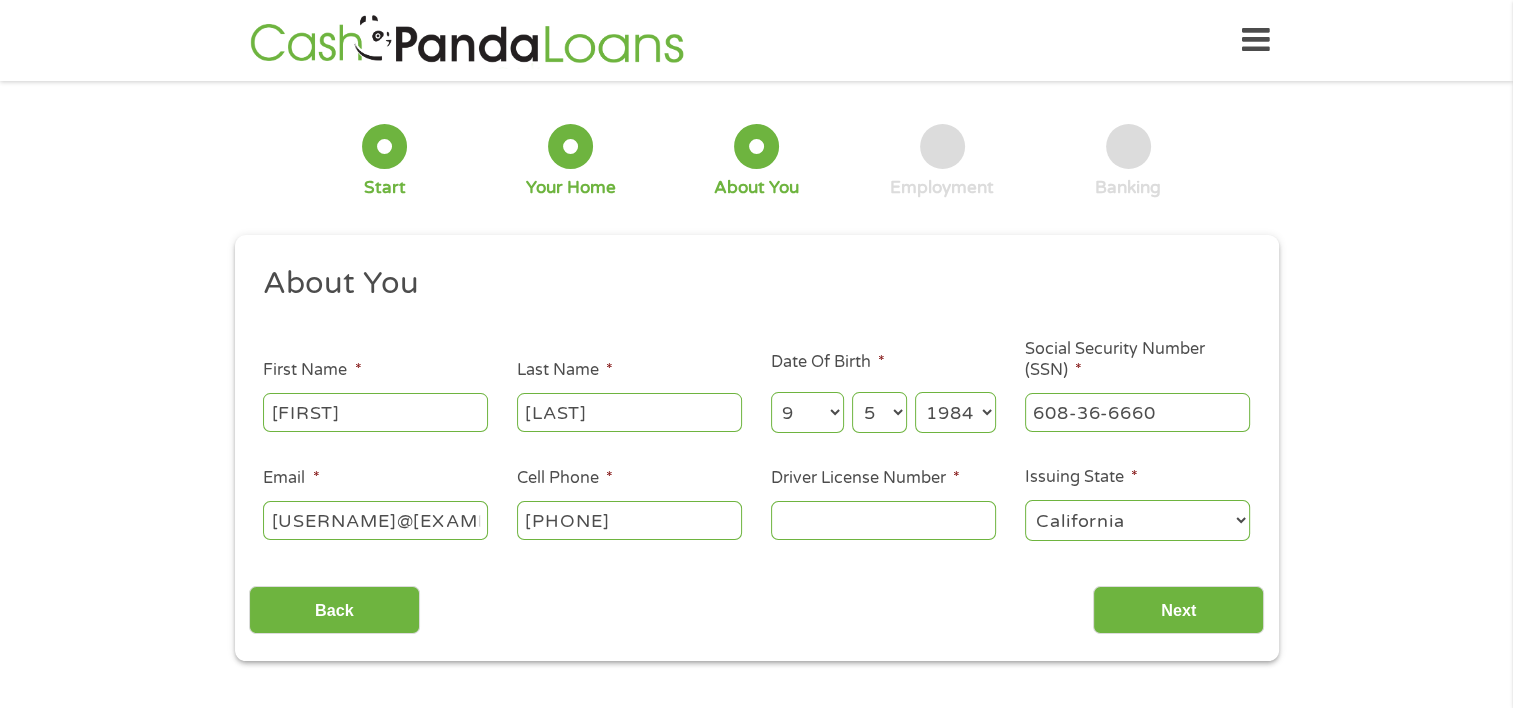 type on "(555) 674-7289" 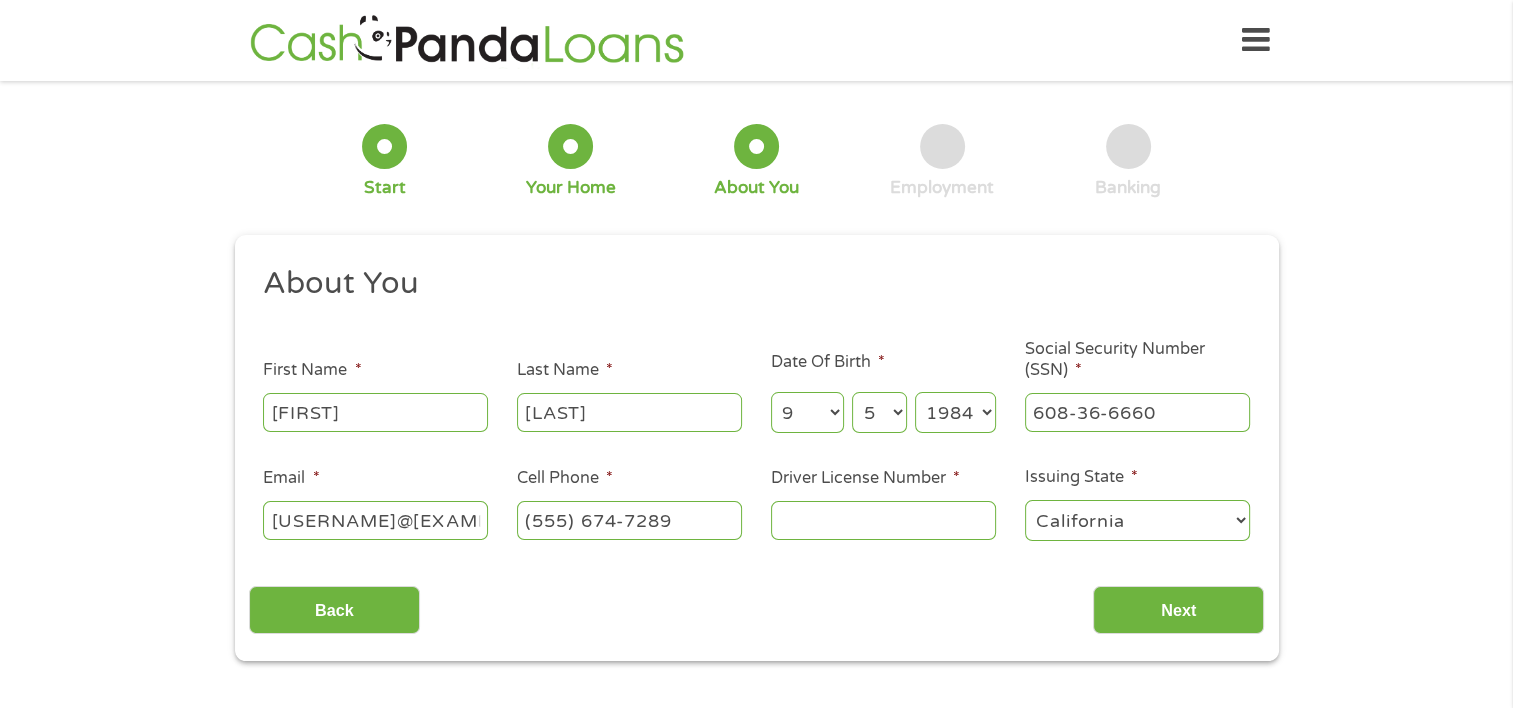 click on "Driver License Number *" at bounding box center (883, 520) 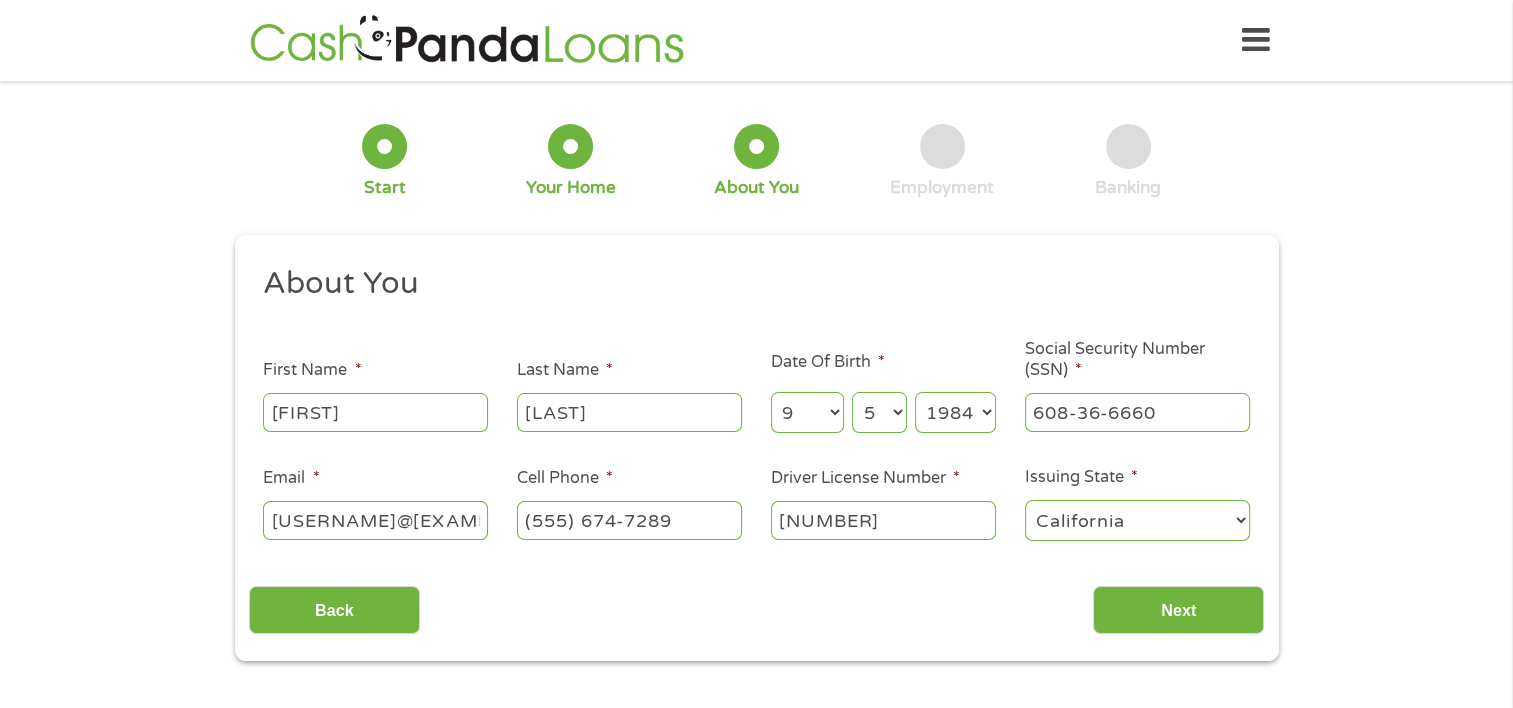 type on "[NUMBER]" 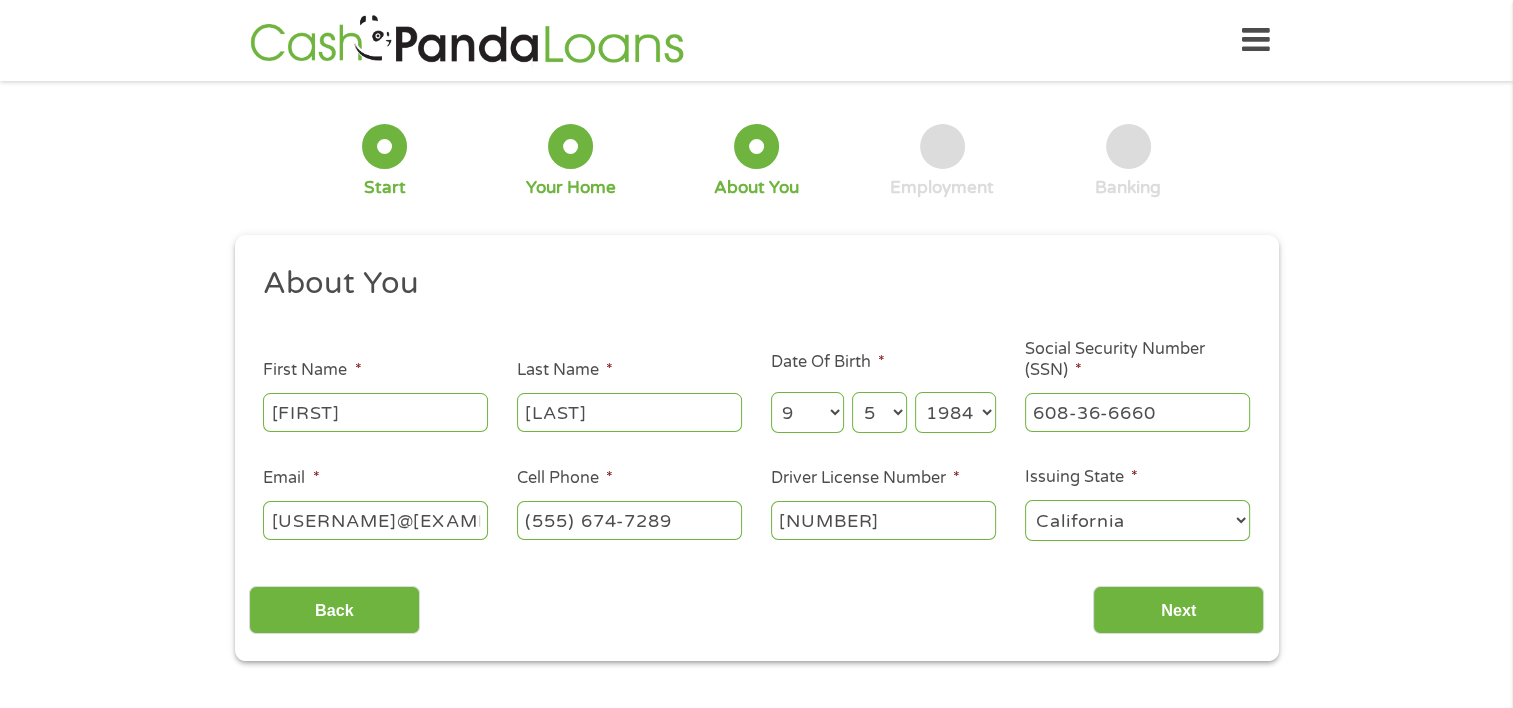 click on "Next" at bounding box center [1178, 610] 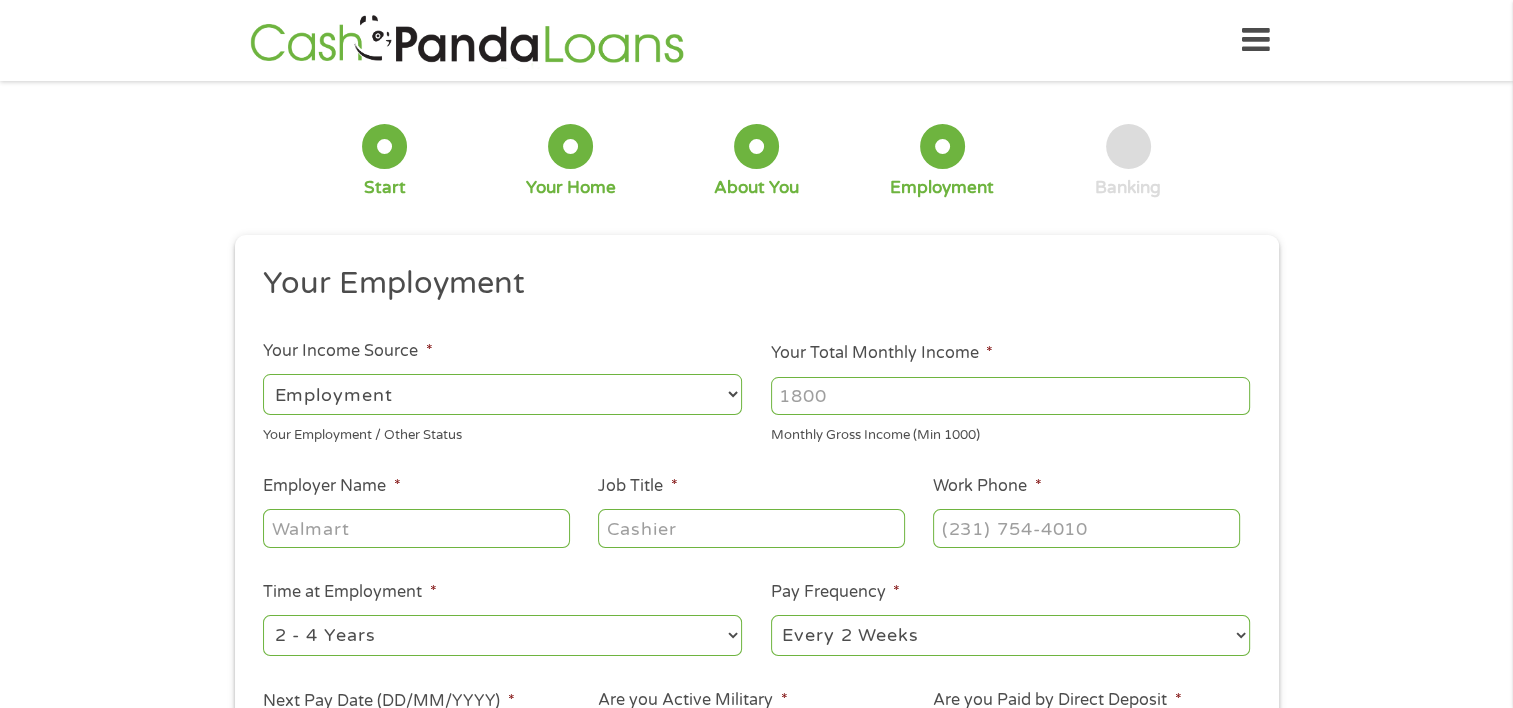 scroll, scrollTop: 8, scrollLeft: 8, axis: both 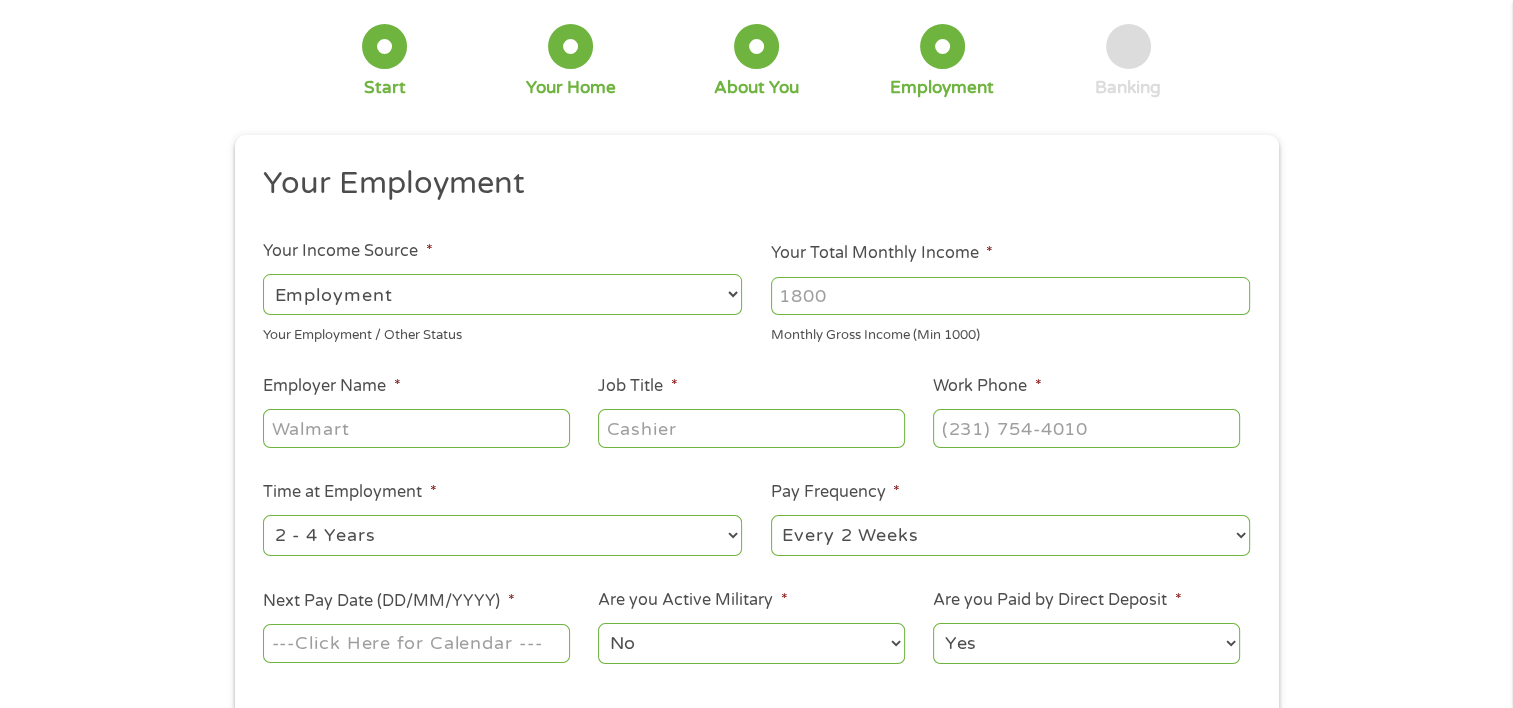 click on "Your Total Monthly Income *" at bounding box center [1010, 296] 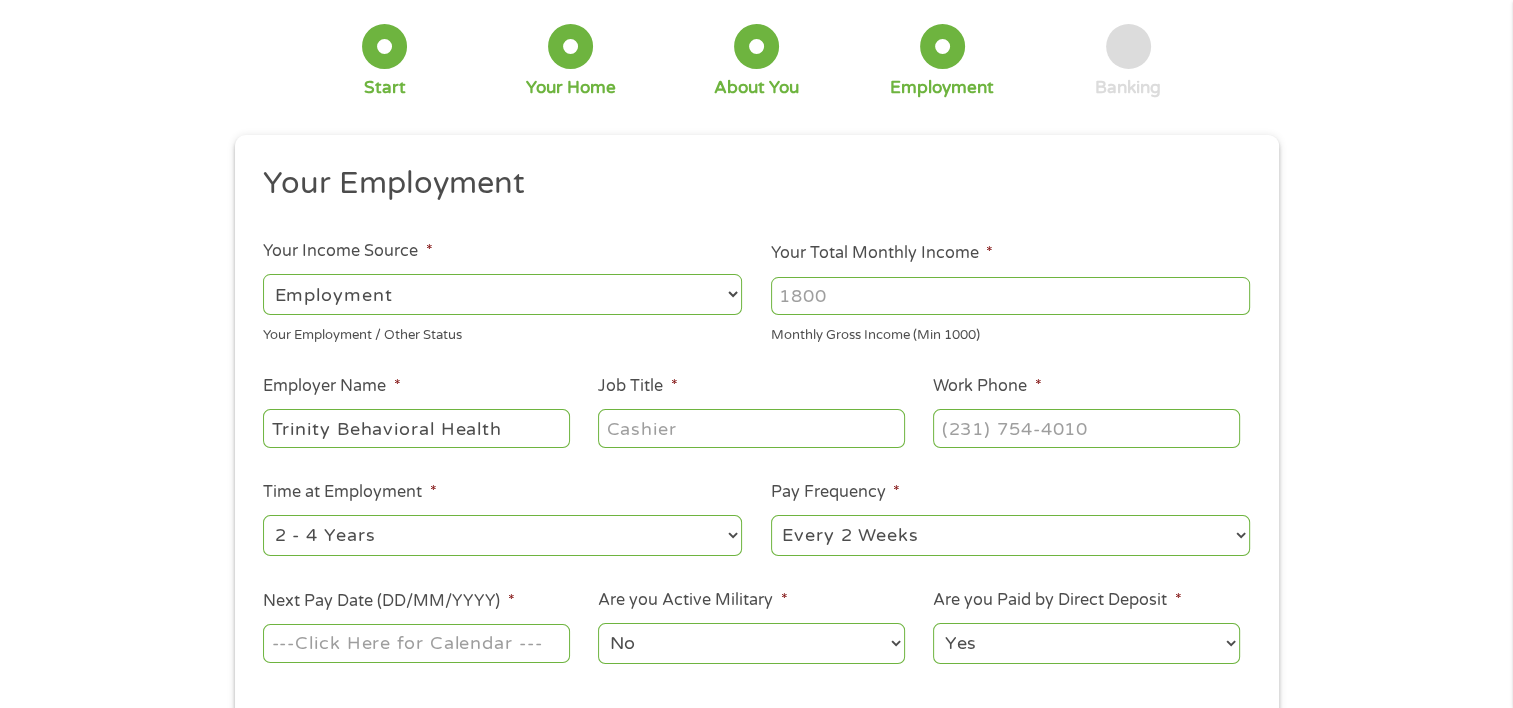 type on "Trinity Behavioral Health" 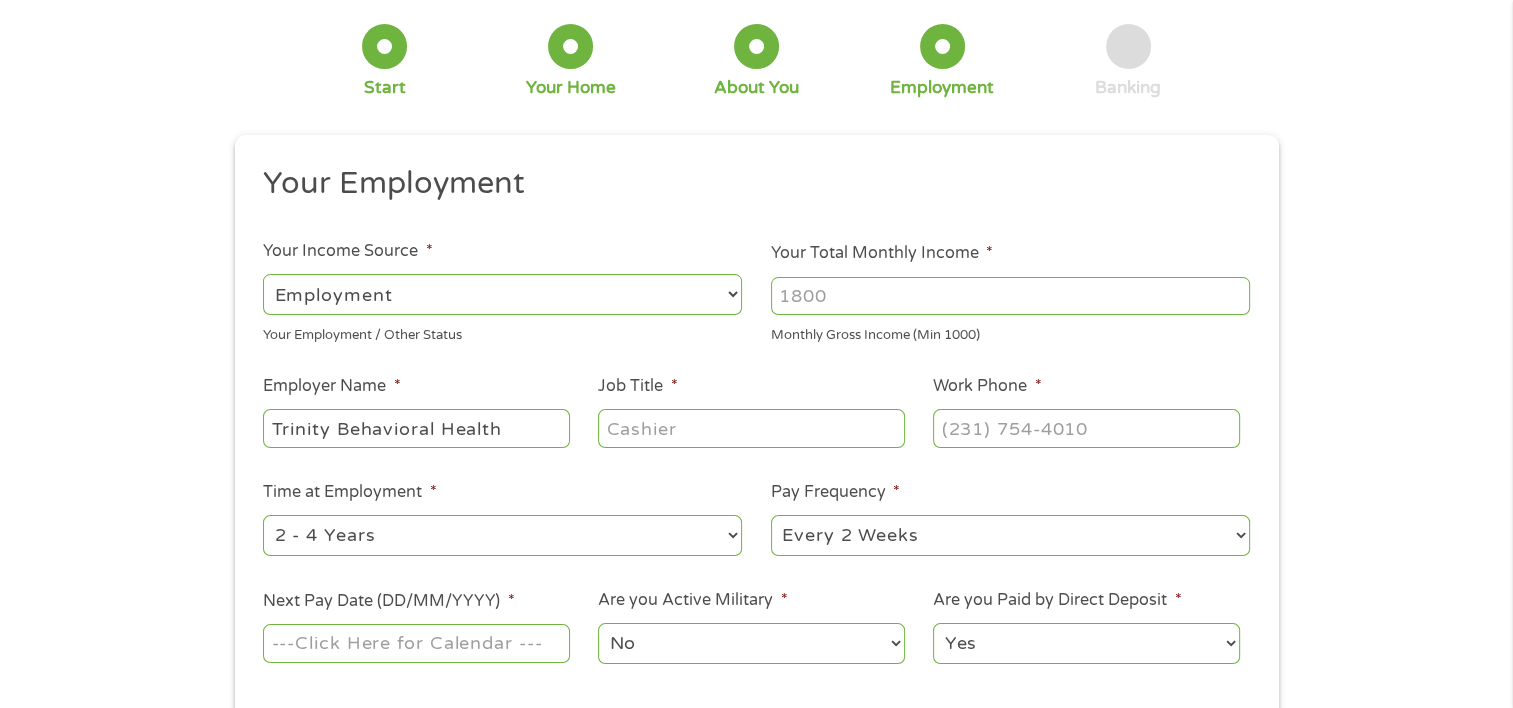 type on "l" 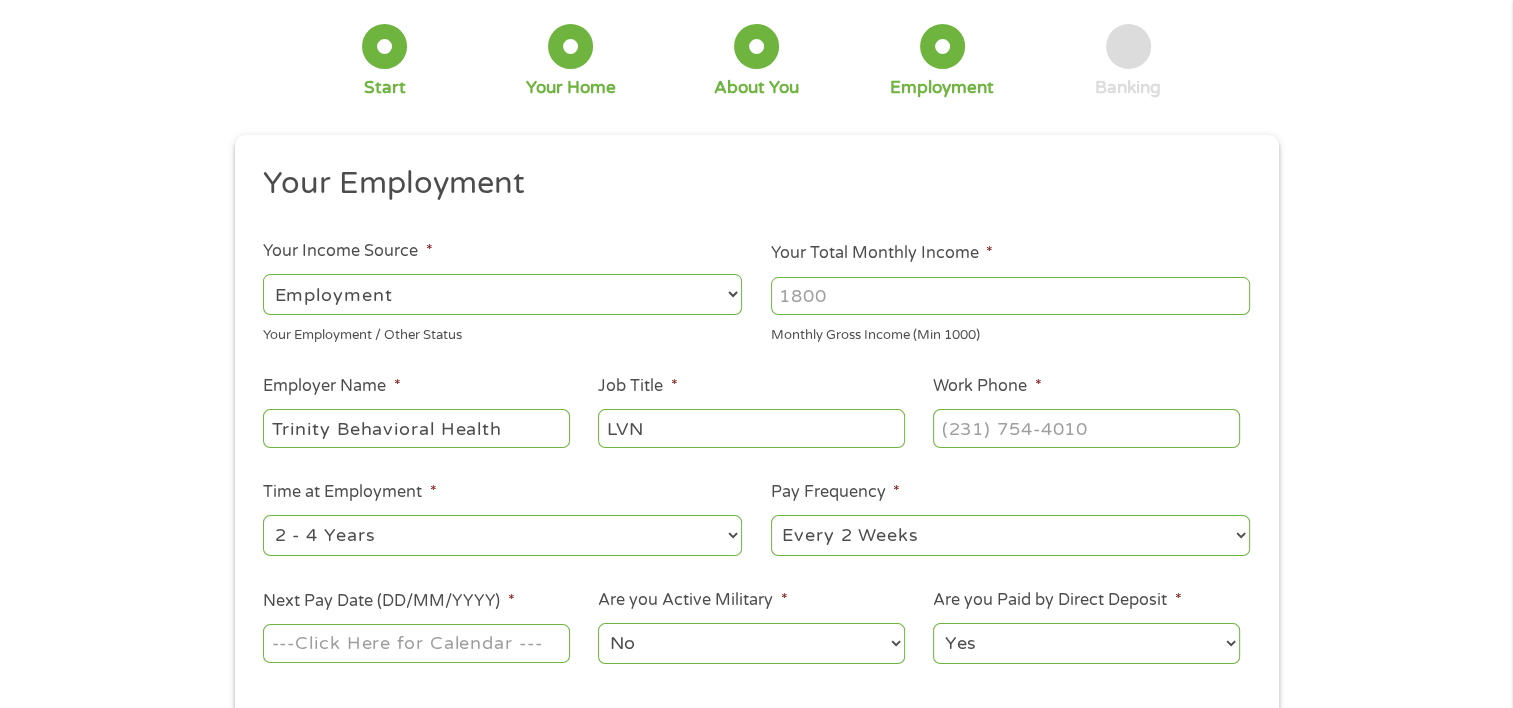 type on "LVN" 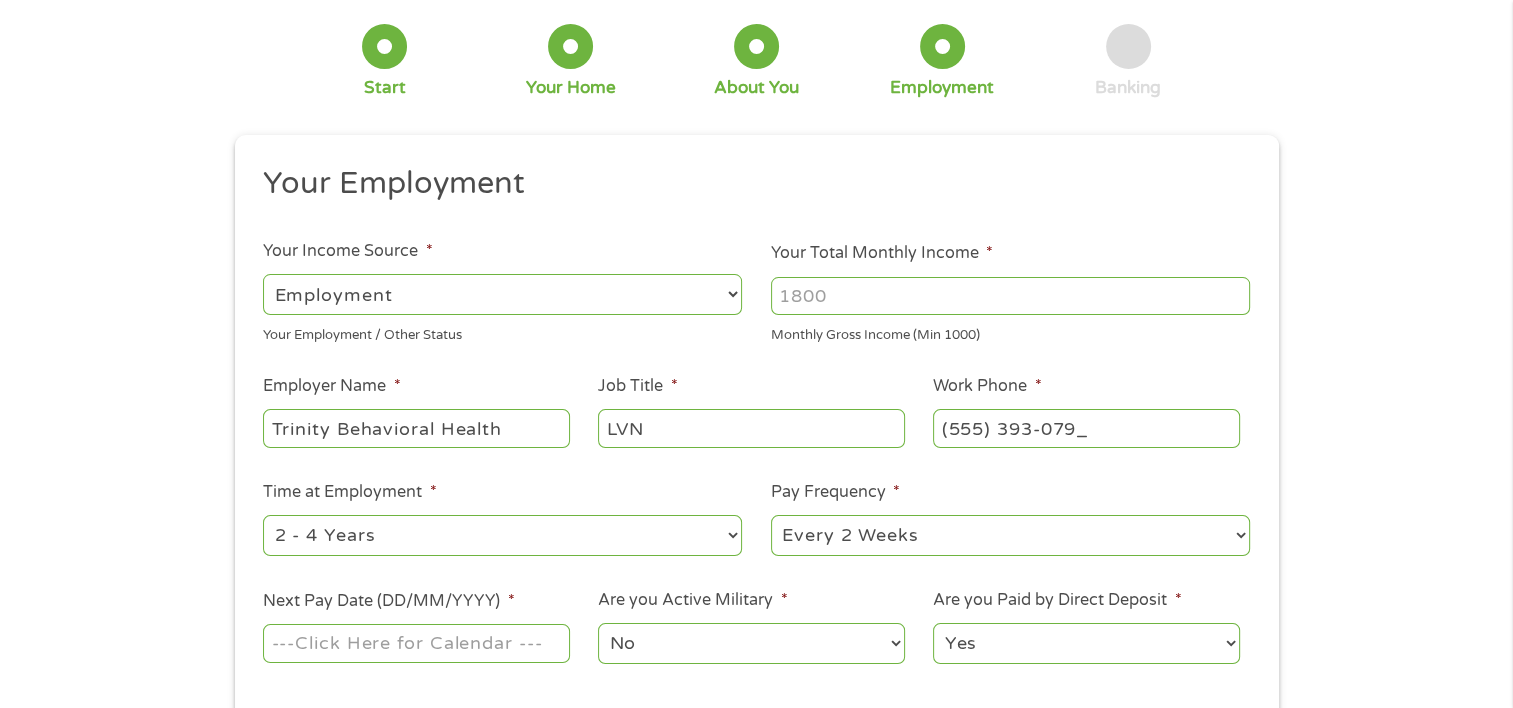 type on "(555) 393-0790" 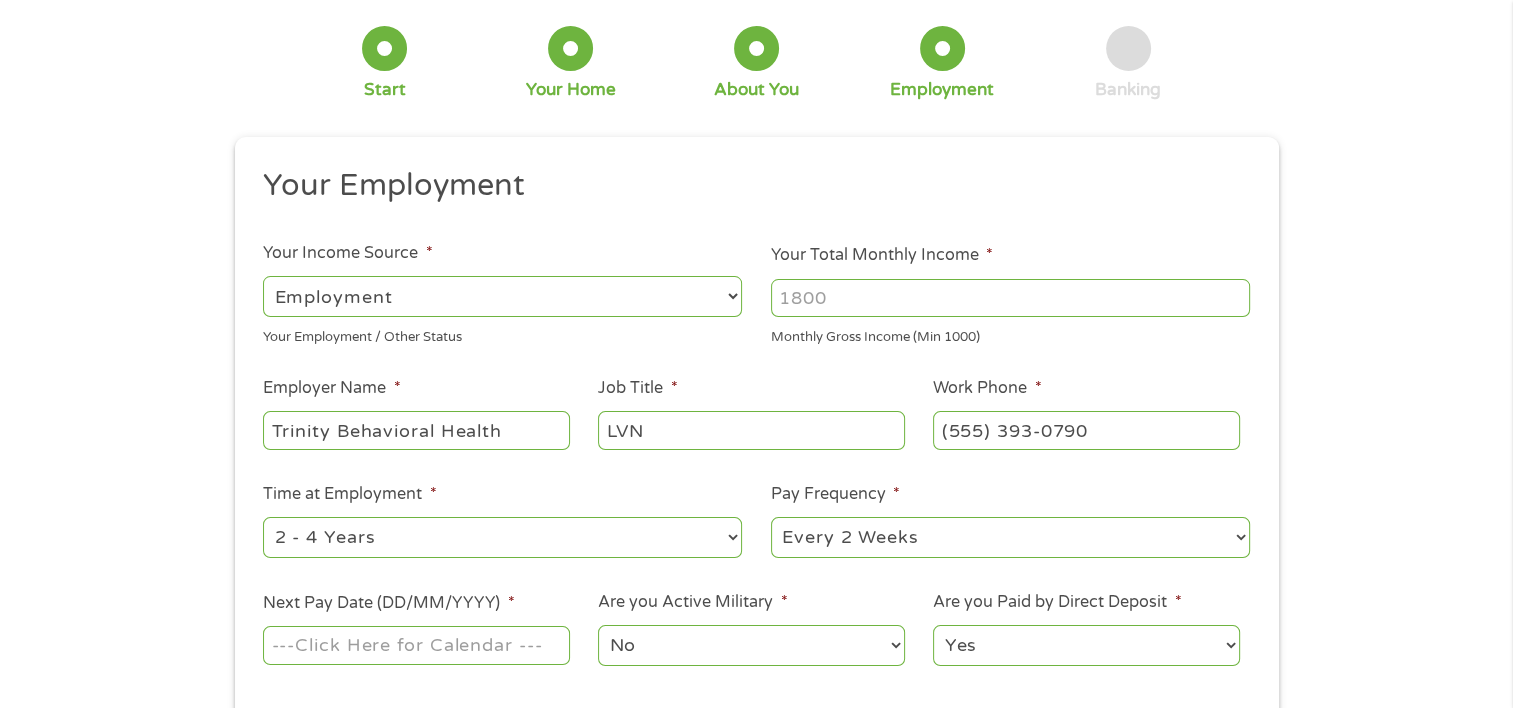 scroll, scrollTop: 400, scrollLeft: 0, axis: vertical 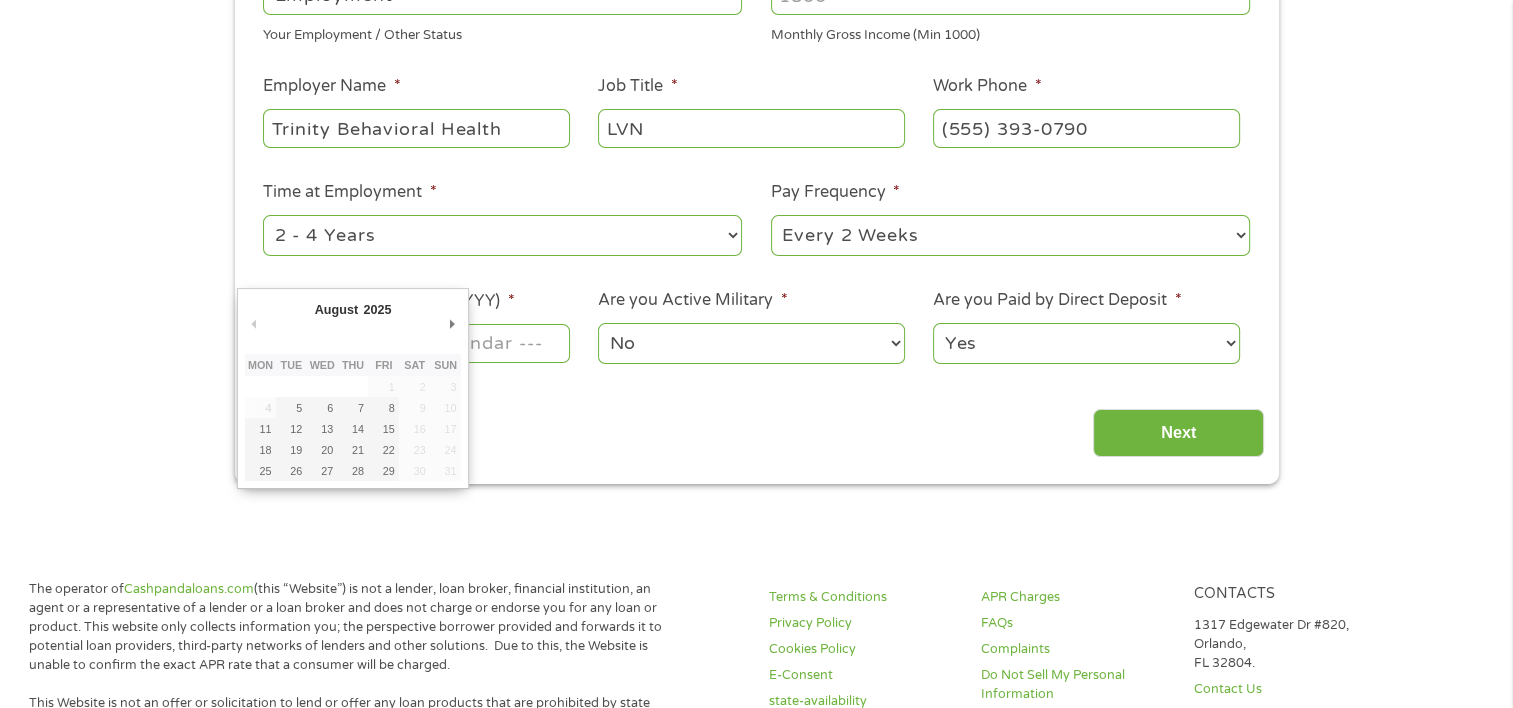 click on "Next Pay Date (DD/MM/YYYY) *" at bounding box center [416, 343] 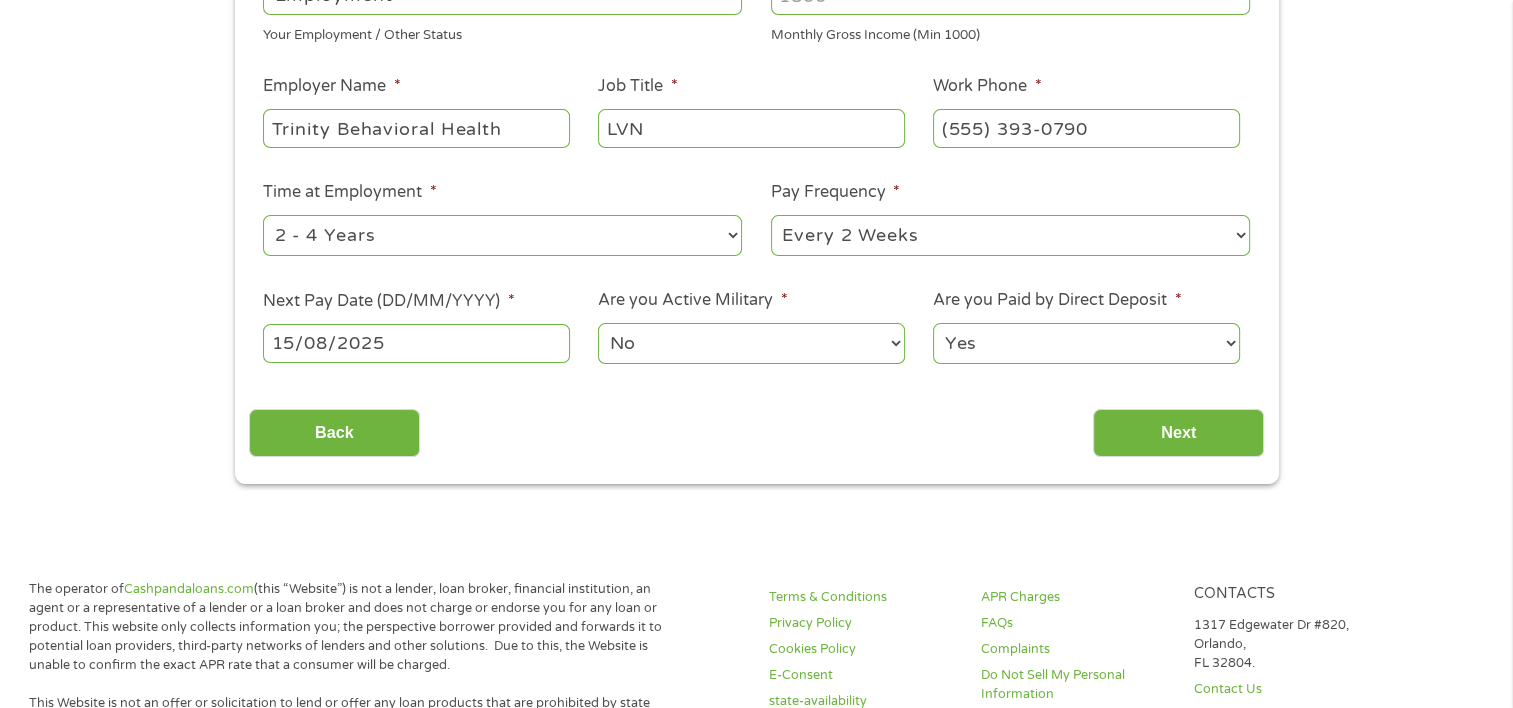 click on "Next" at bounding box center (1178, 433) 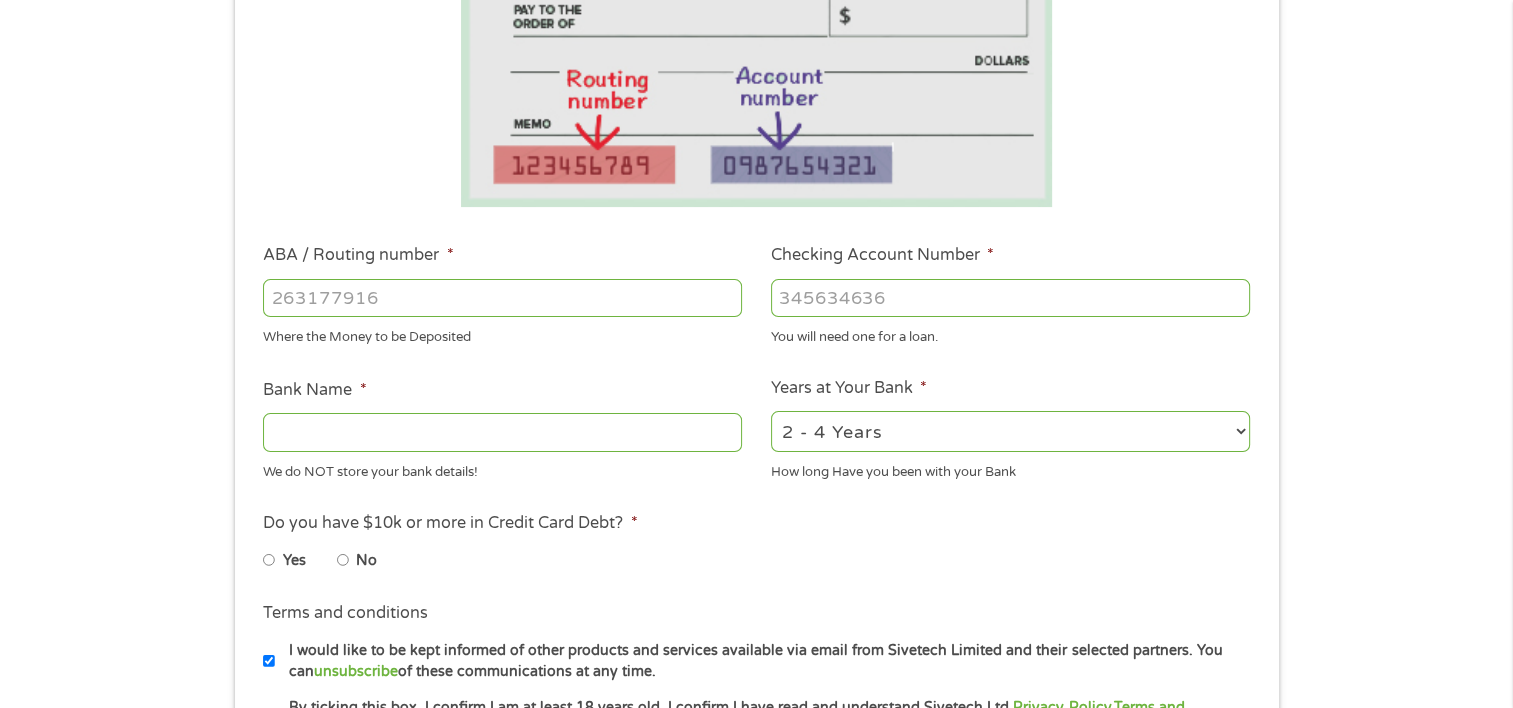 scroll, scrollTop: 400, scrollLeft: 0, axis: vertical 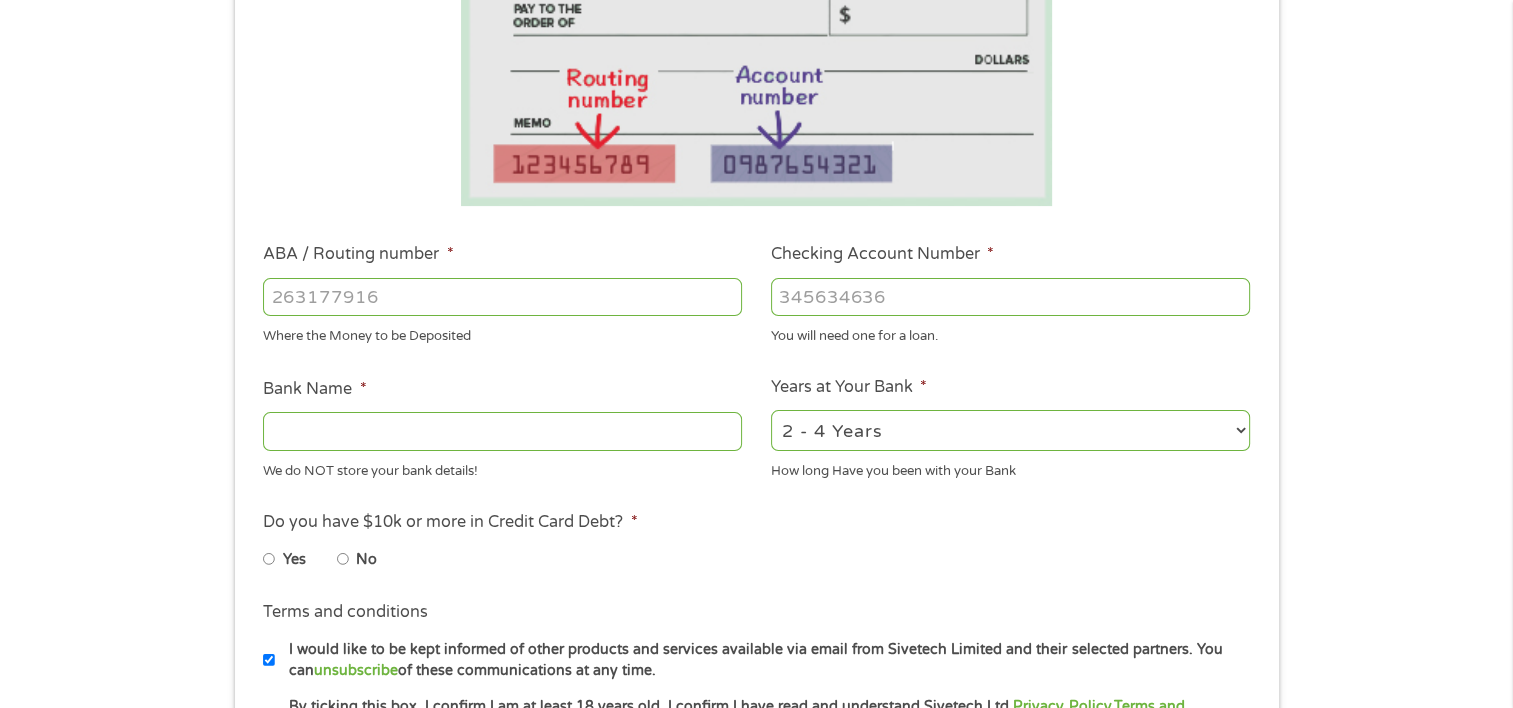 click on "No" at bounding box center (343, 559) 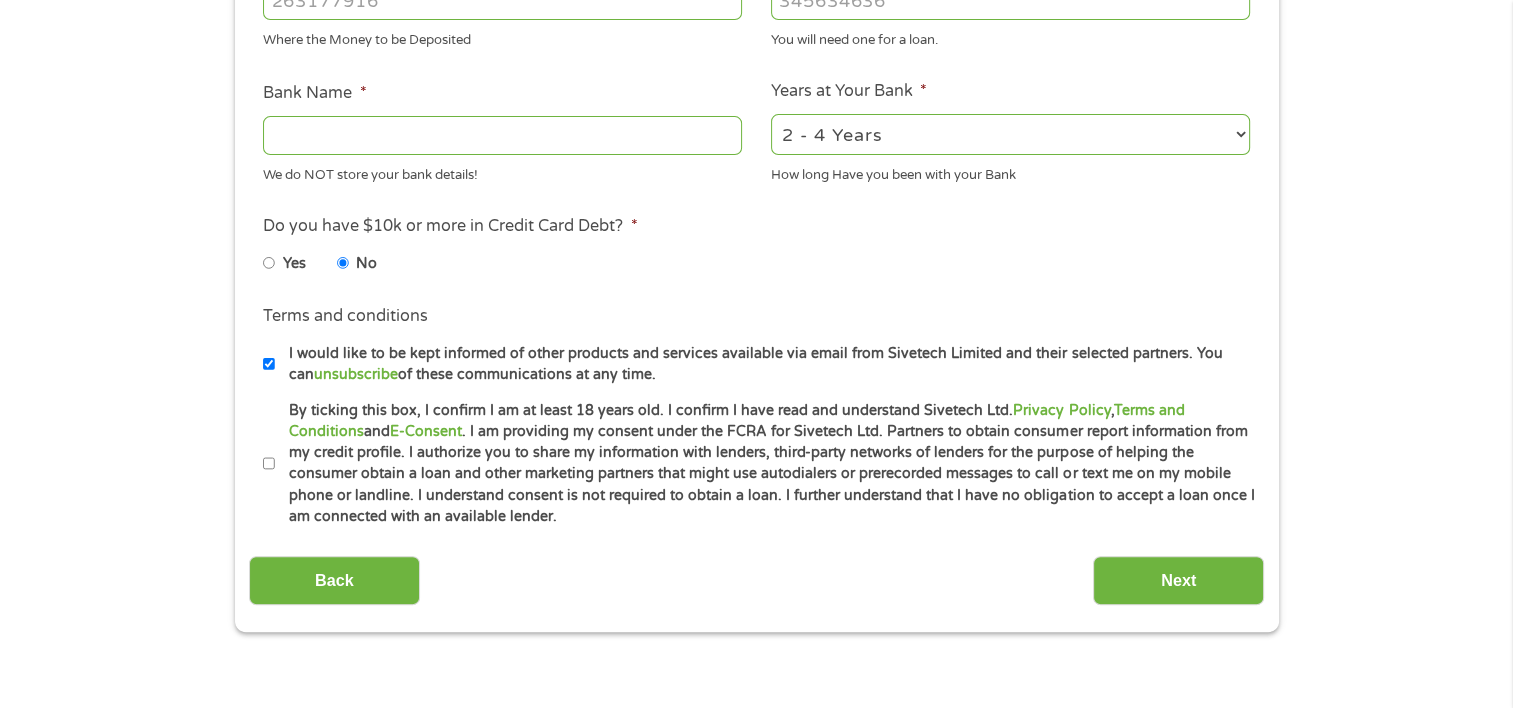 scroll, scrollTop: 700, scrollLeft: 0, axis: vertical 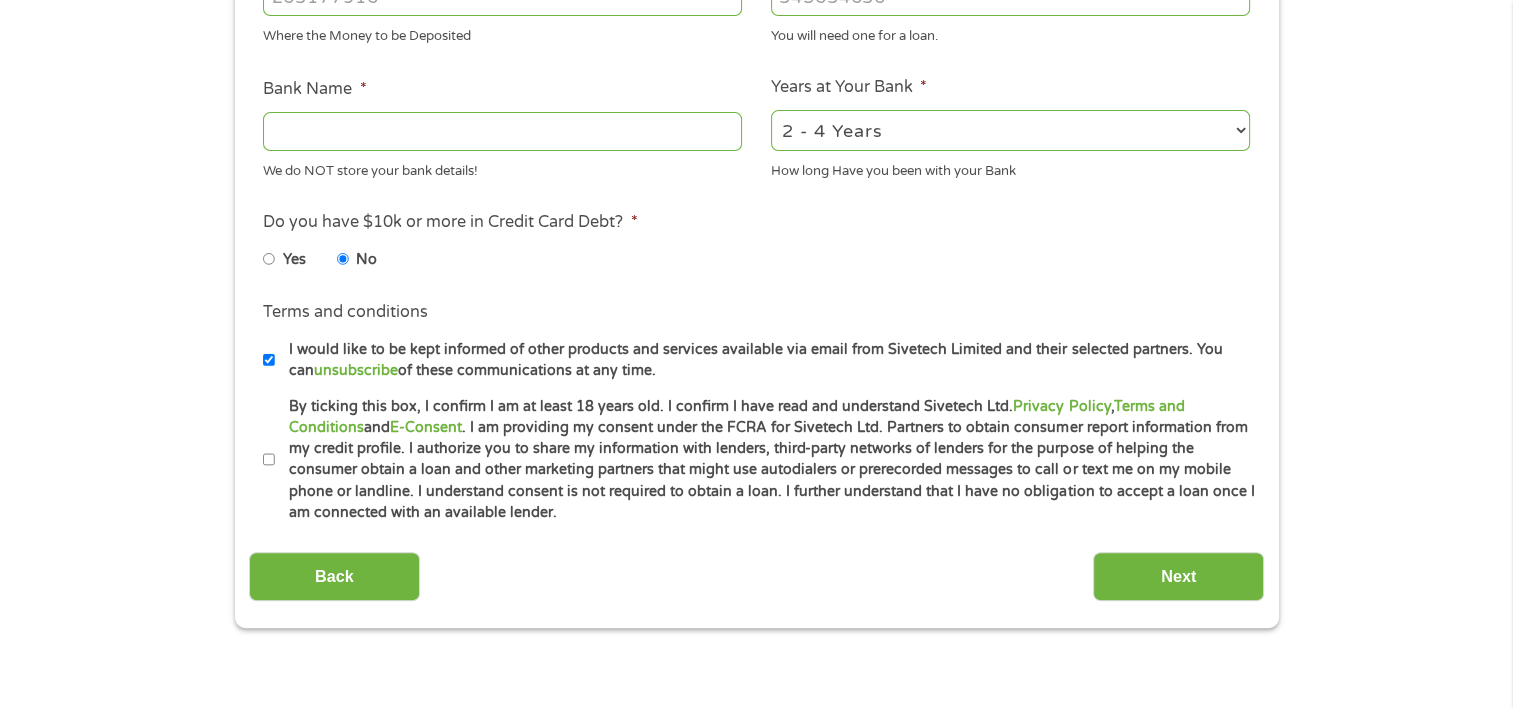 drag, startPoint x: -4, startPoint y: 612, endPoint x: 936, endPoint y: 352, distance: 975.2948 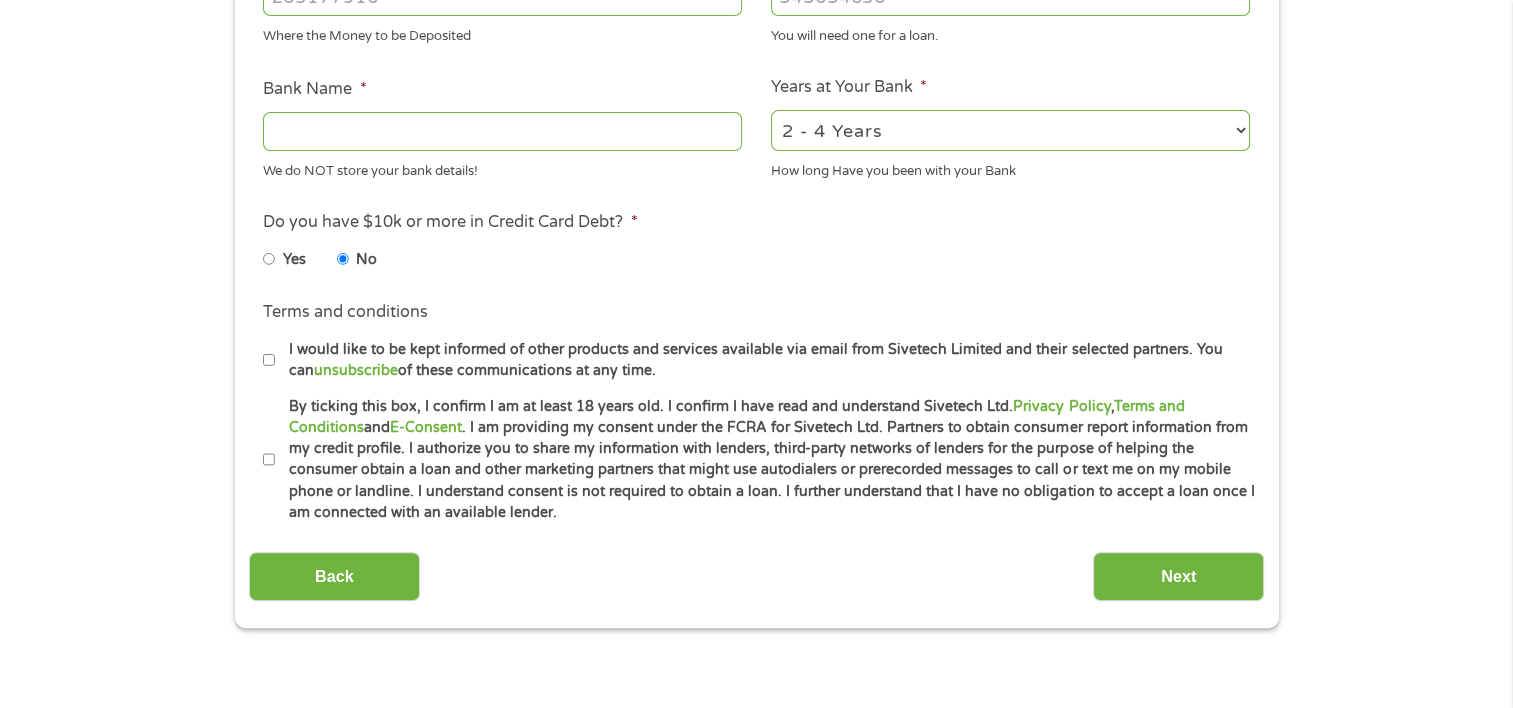 click on "By ticking this box, I confirm I am at least 18 years old. I confirm I have read and understand Sivetech Ltd.  Privacy Policy ,  Terms and Conditions  and  E-Consent . I am providing my consent under the FCRA for Sivetech Ltd. Partners to obtain consumer report information from my credit profile. I authorize you to share my information with lenders, third-party networks of lenders for the purpose of helping the consumer obtain a loan and other marketing partners that might use autodialers or prerecorded messages to call or text me on my mobile phone or landline. I understand consent is not required to obtain a loan. I further understand that I have no obligation to accept a loan once I am connected with an available lender." at bounding box center (269, 460) 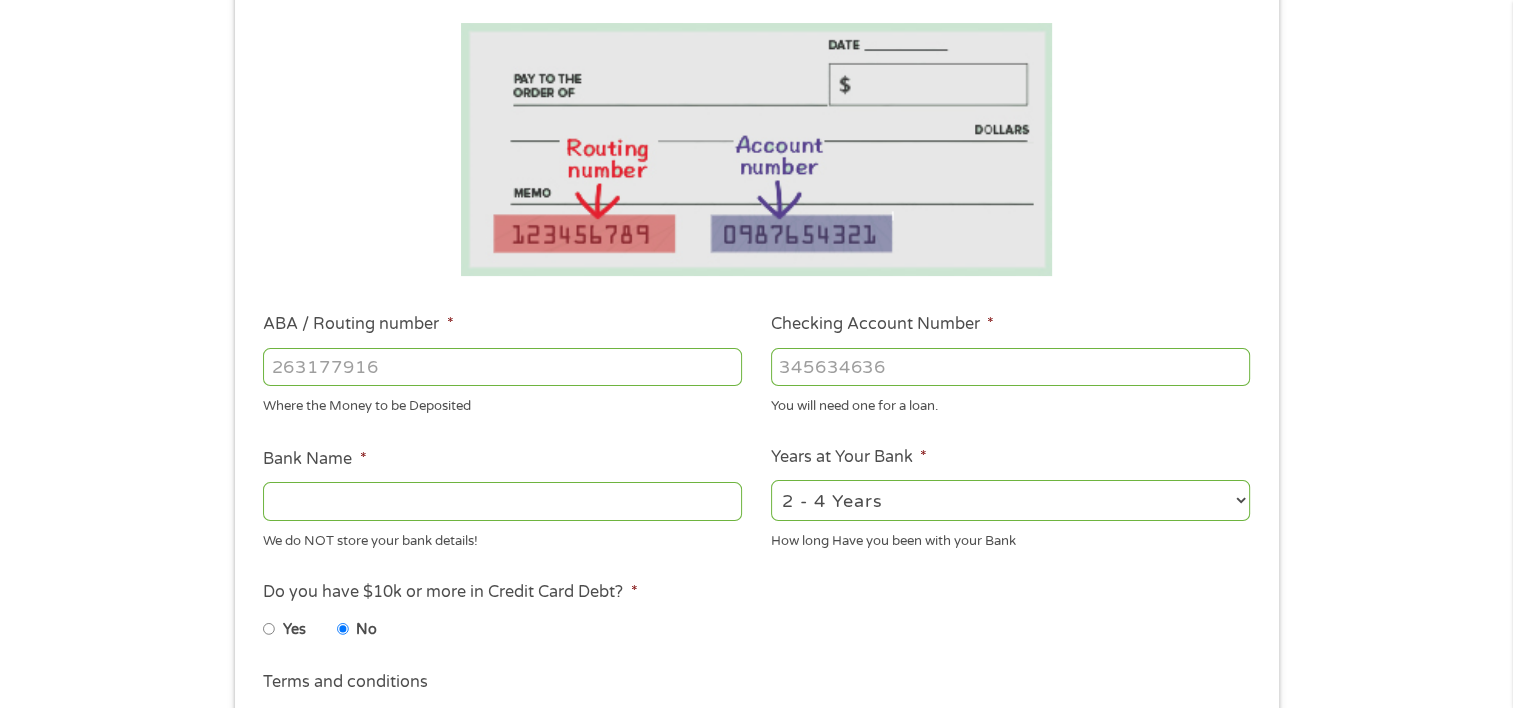 scroll, scrollTop: 300, scrollLeft: 0, axis: vertical 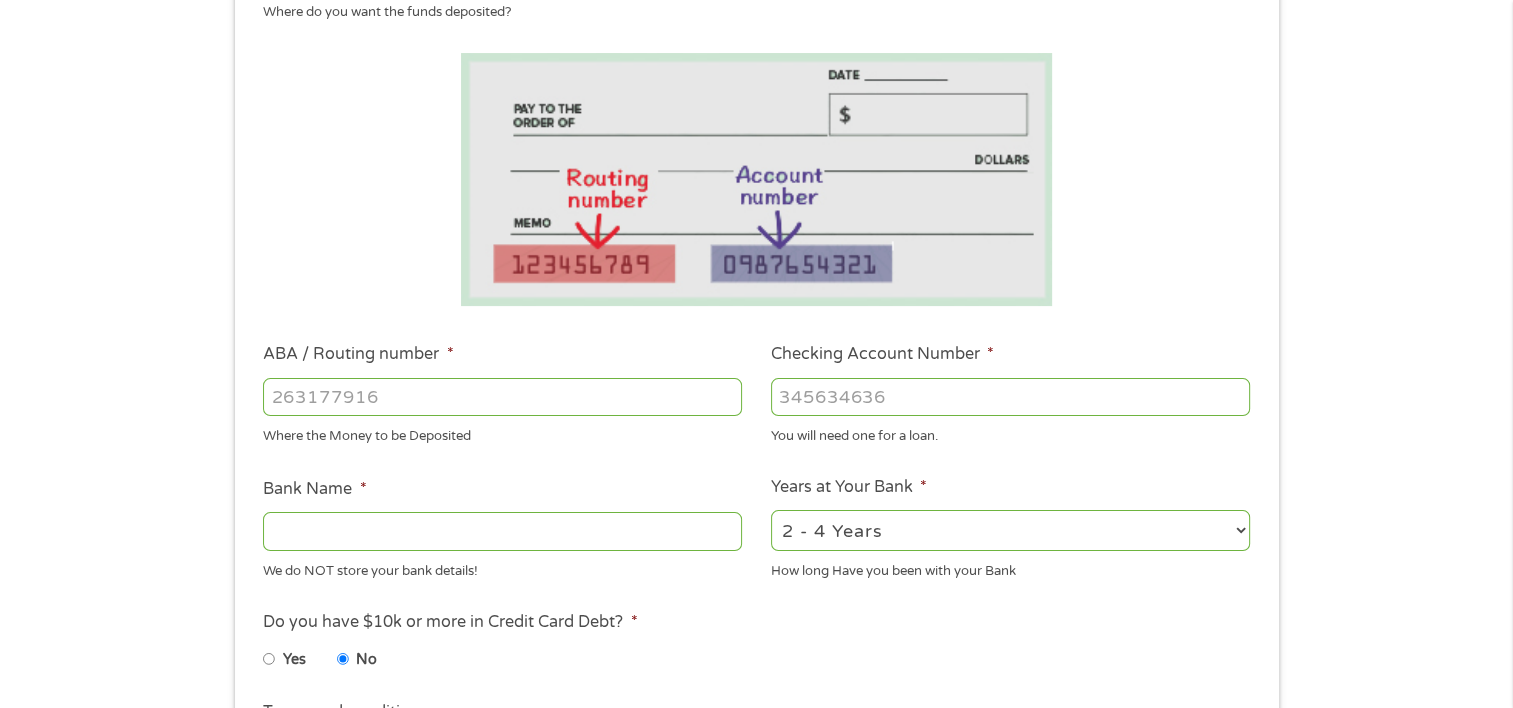 click on "ABA / Routing number *" at bounding box center (502, 397) 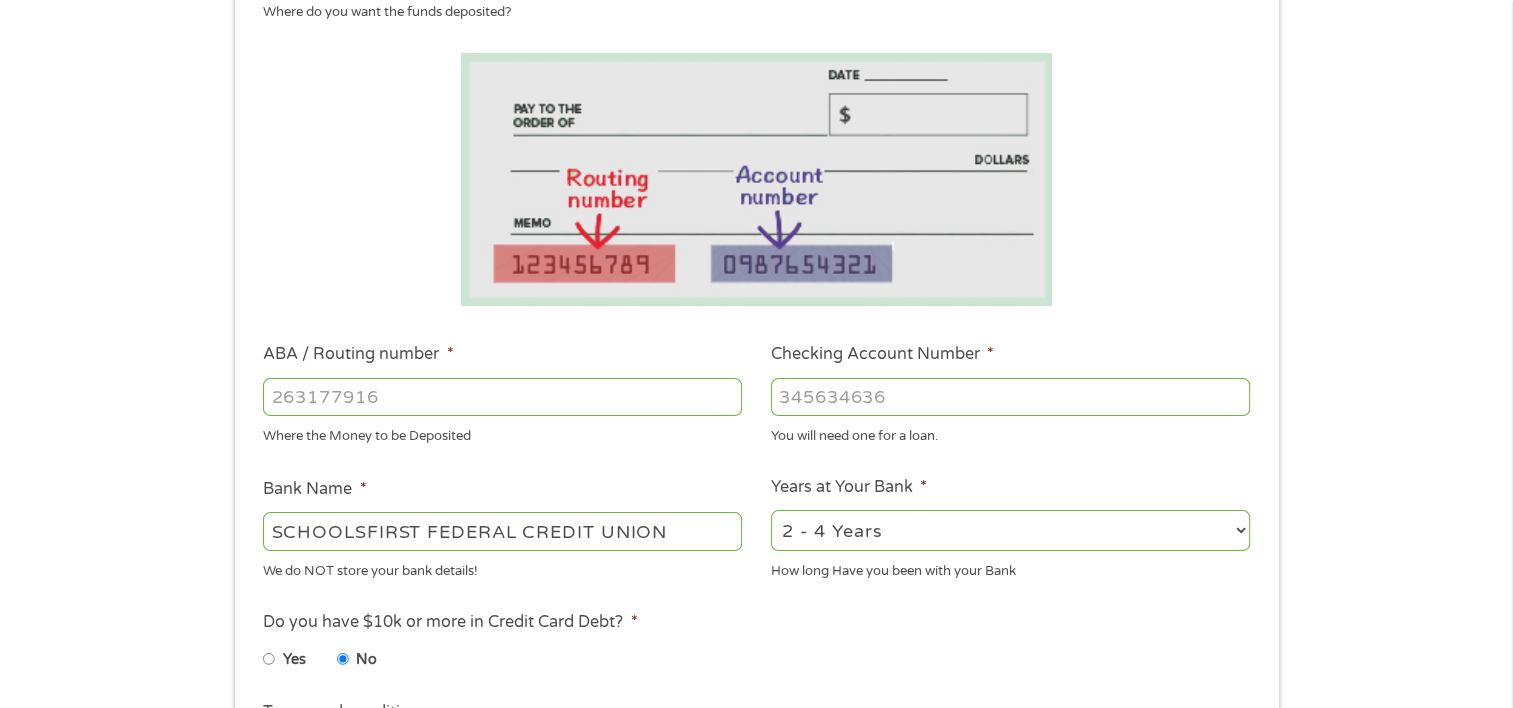 type on "[NUMBER]" 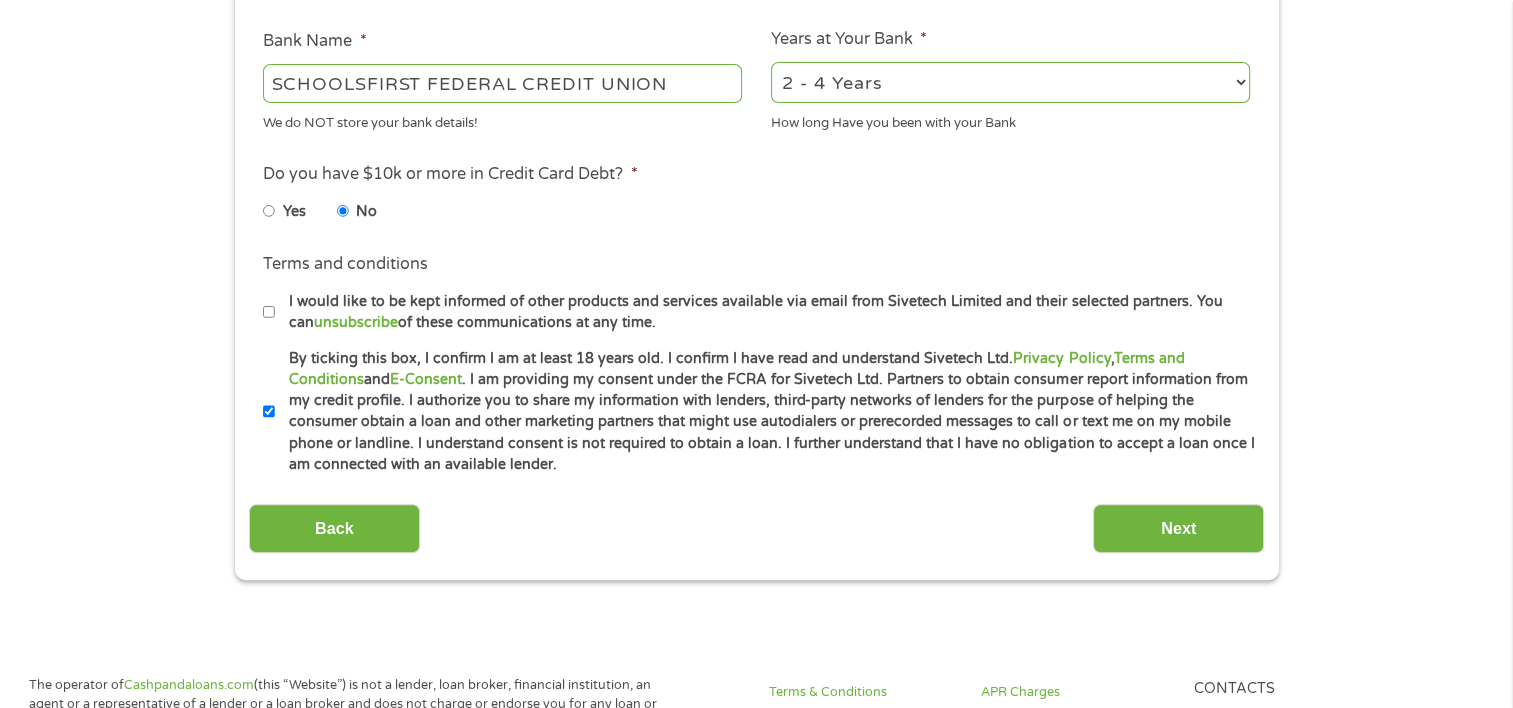 scroll, scrollTop: 900, scrollLeft: 0, axis: vertical 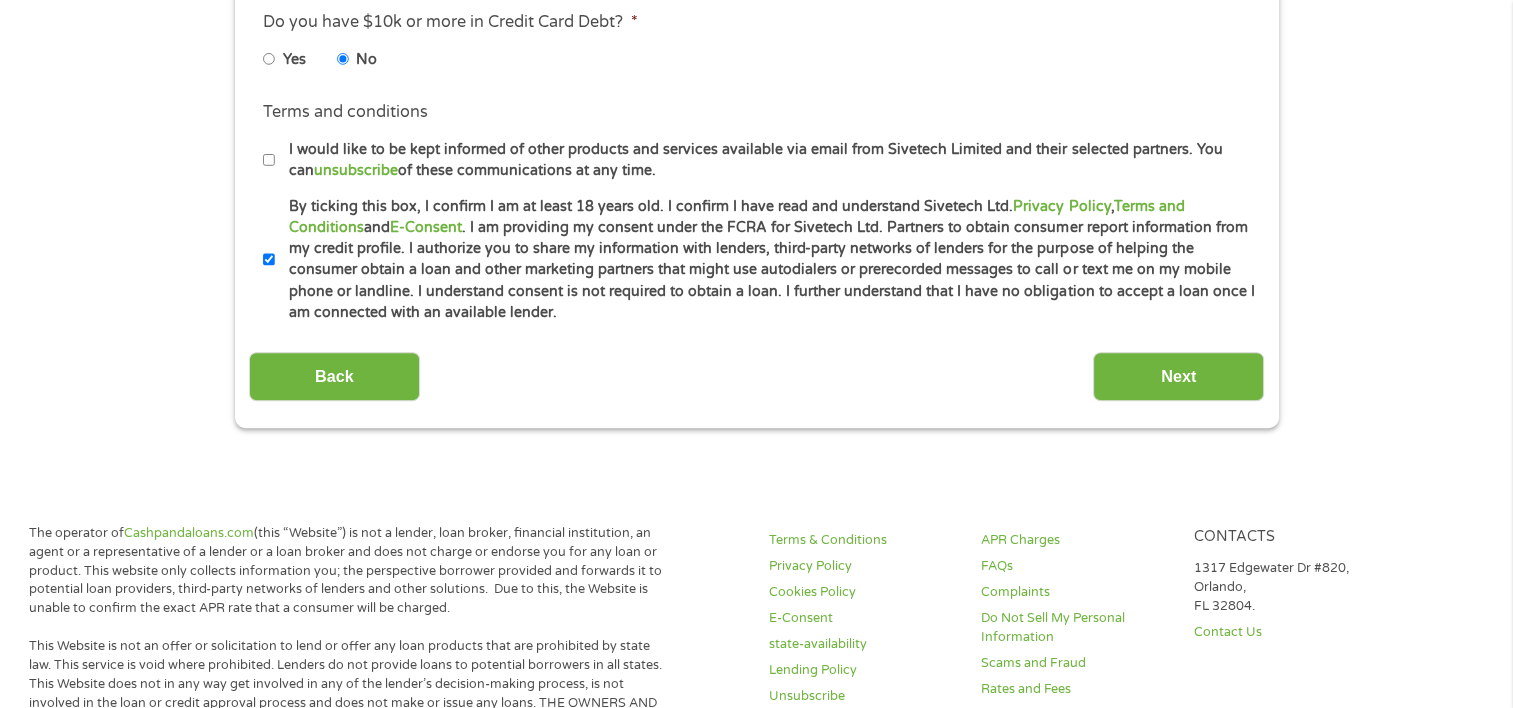 type on "[NUMBER]" 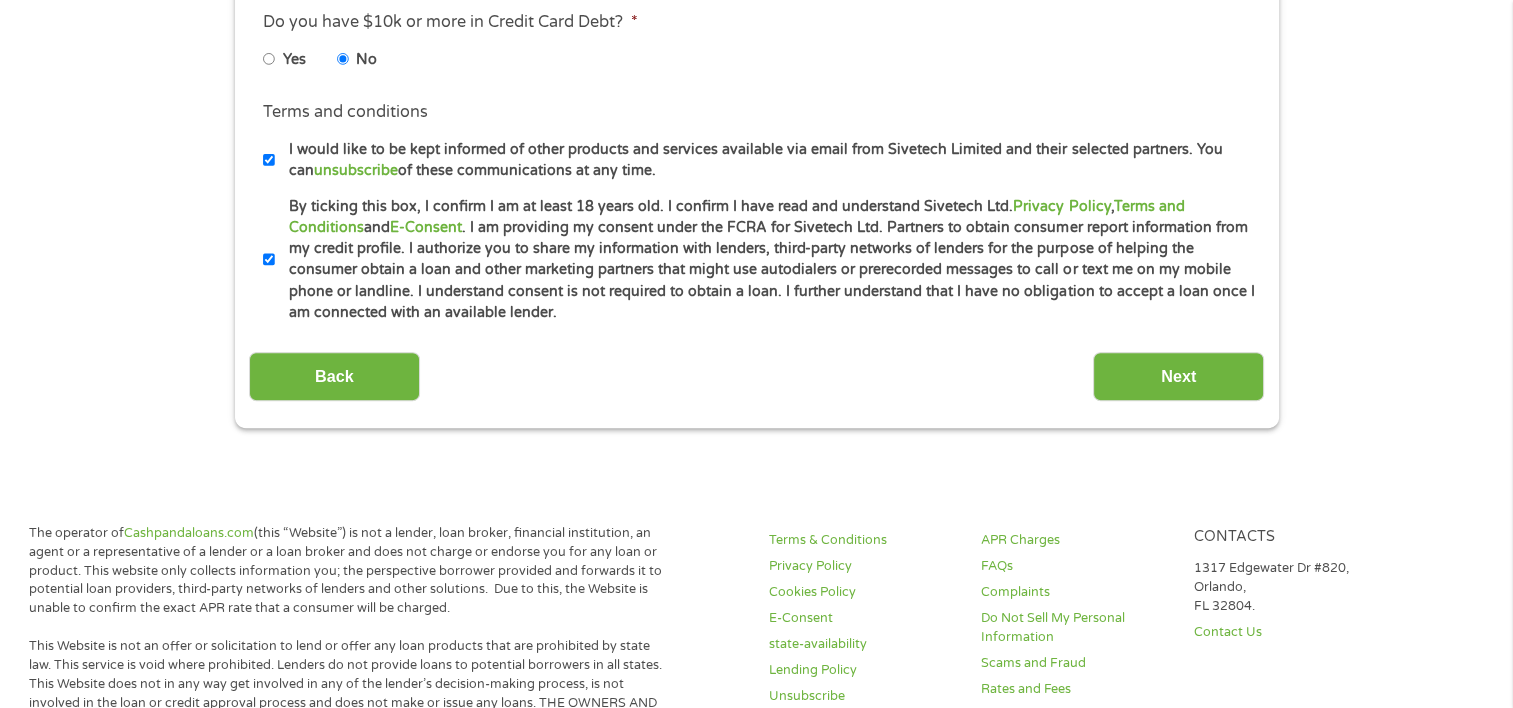 click on "Next" at bounding box center (1178, 376) 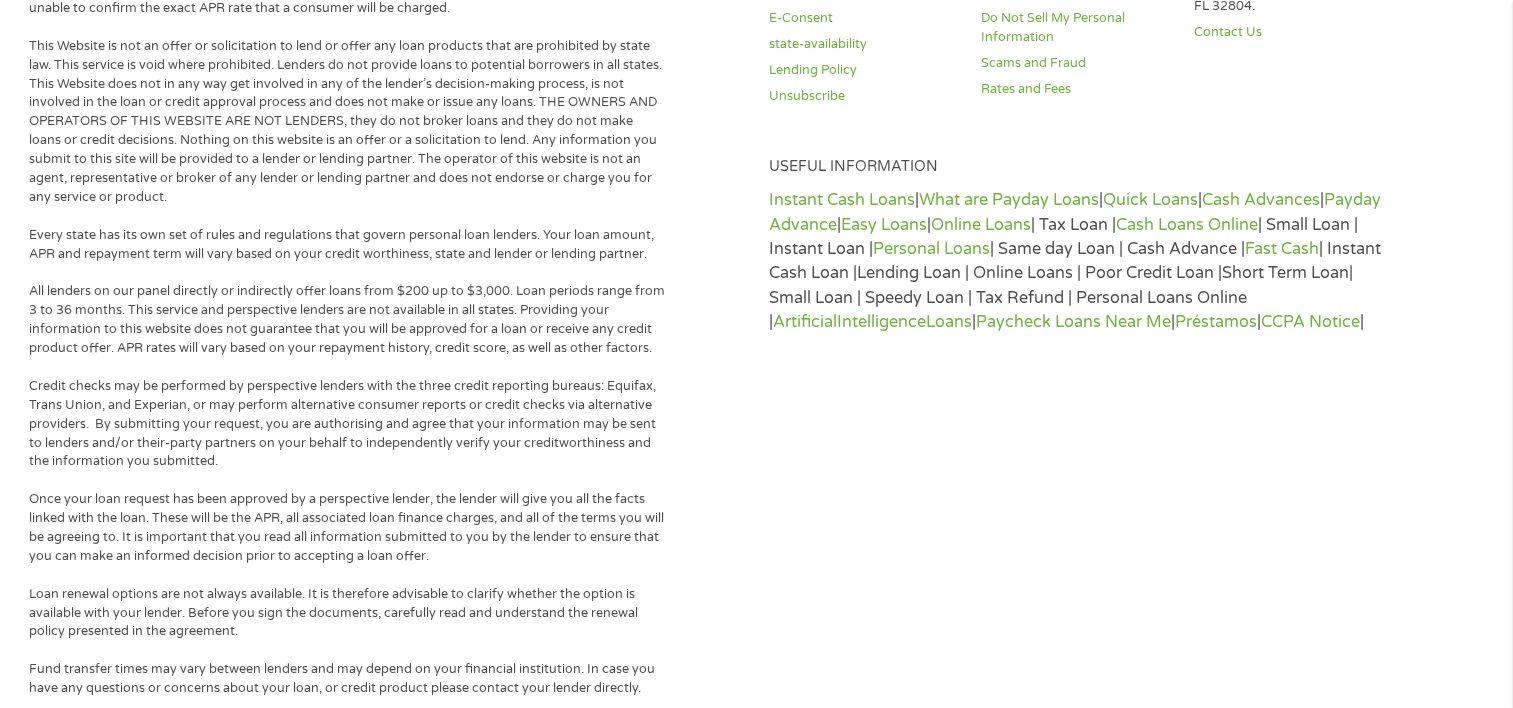 scroll, scrollTop: 8, scrollLeft: 8, axis: both 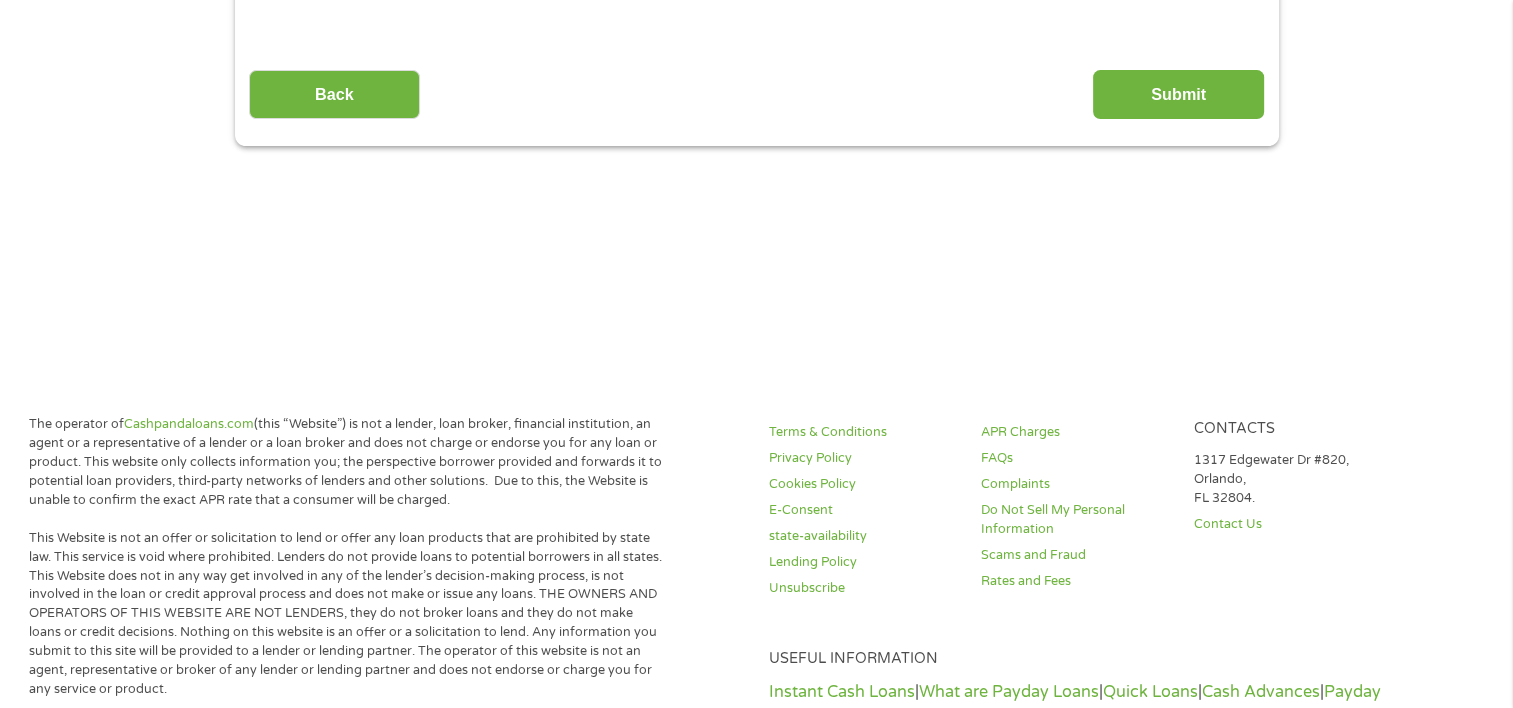 click on "Submit" at bounding box center (1178, 94) 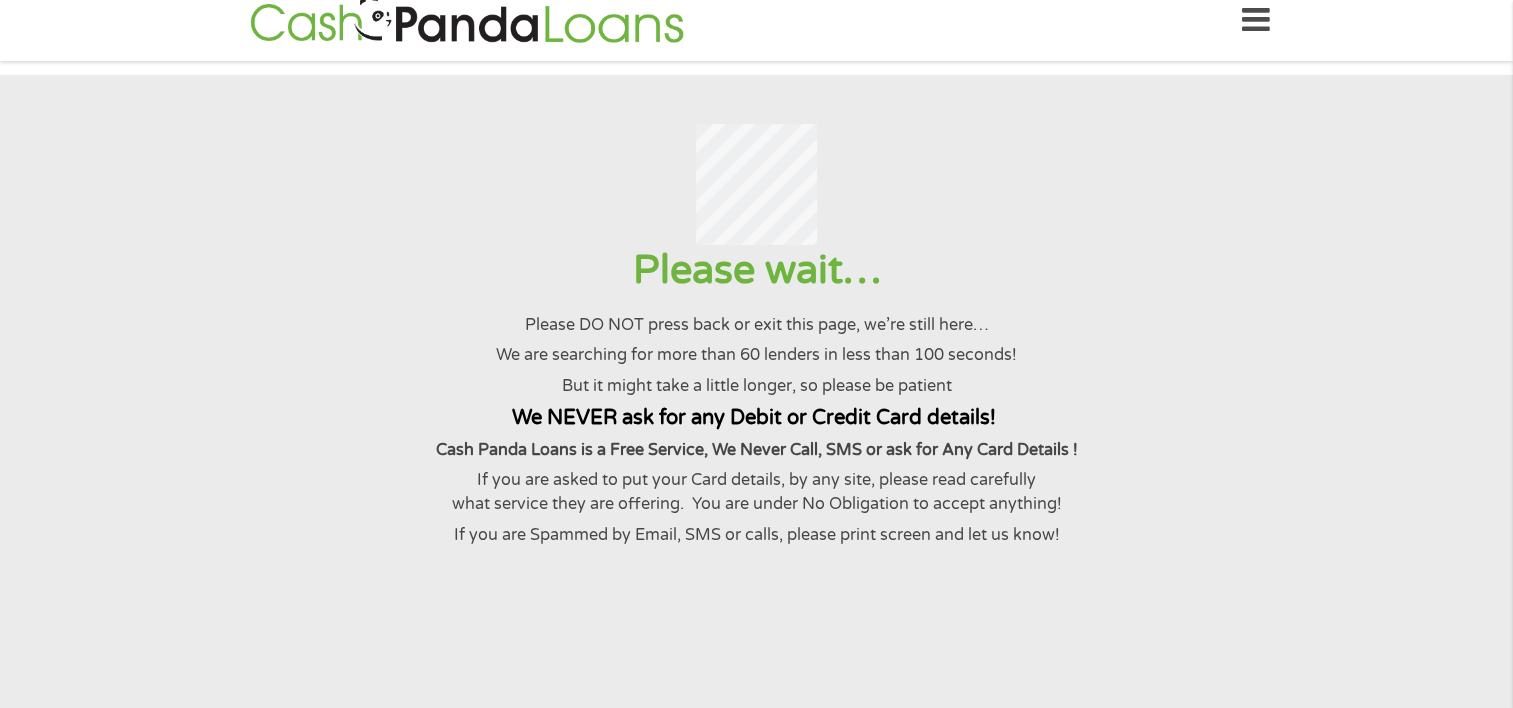 scroll, scrollTop: 0, scrollLeft: 0, axis: both 